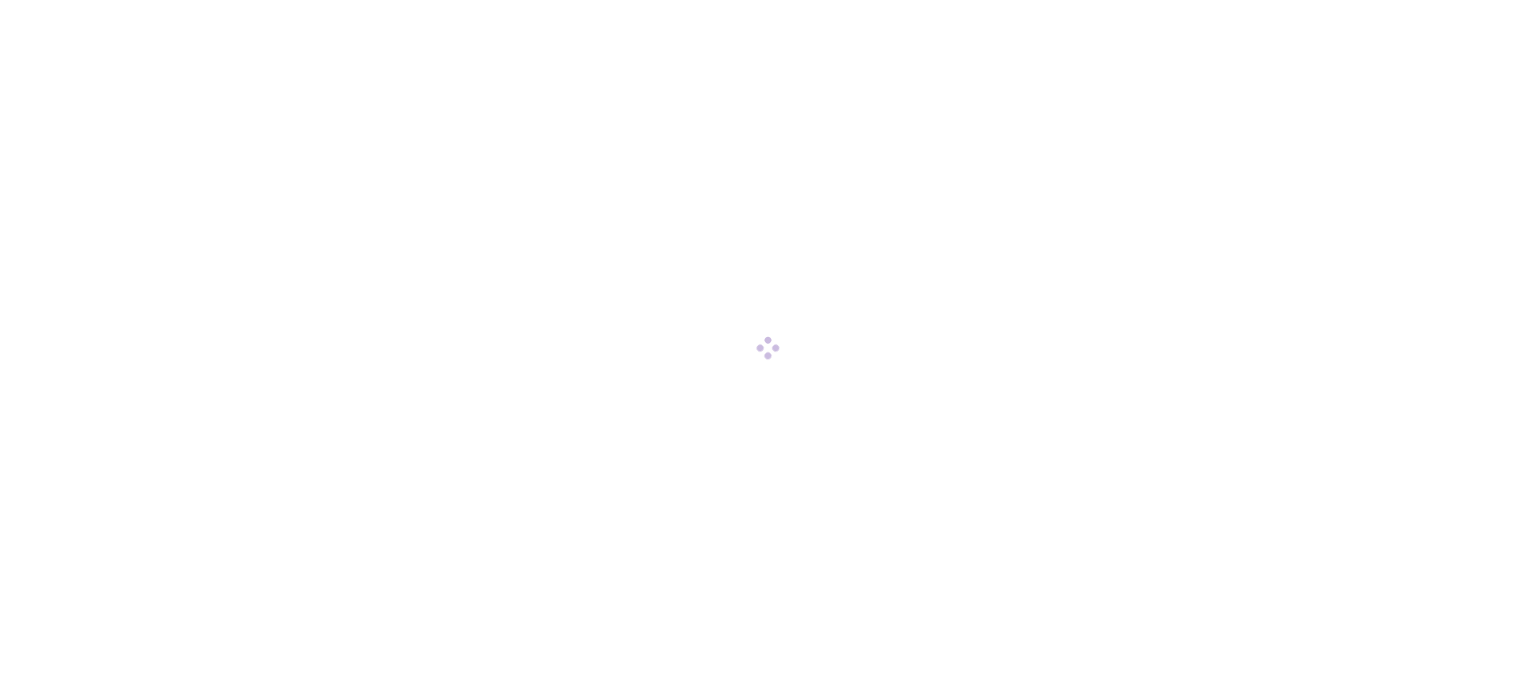 scroll, scrollTop: 0, scrollLeft: 0, axis: both 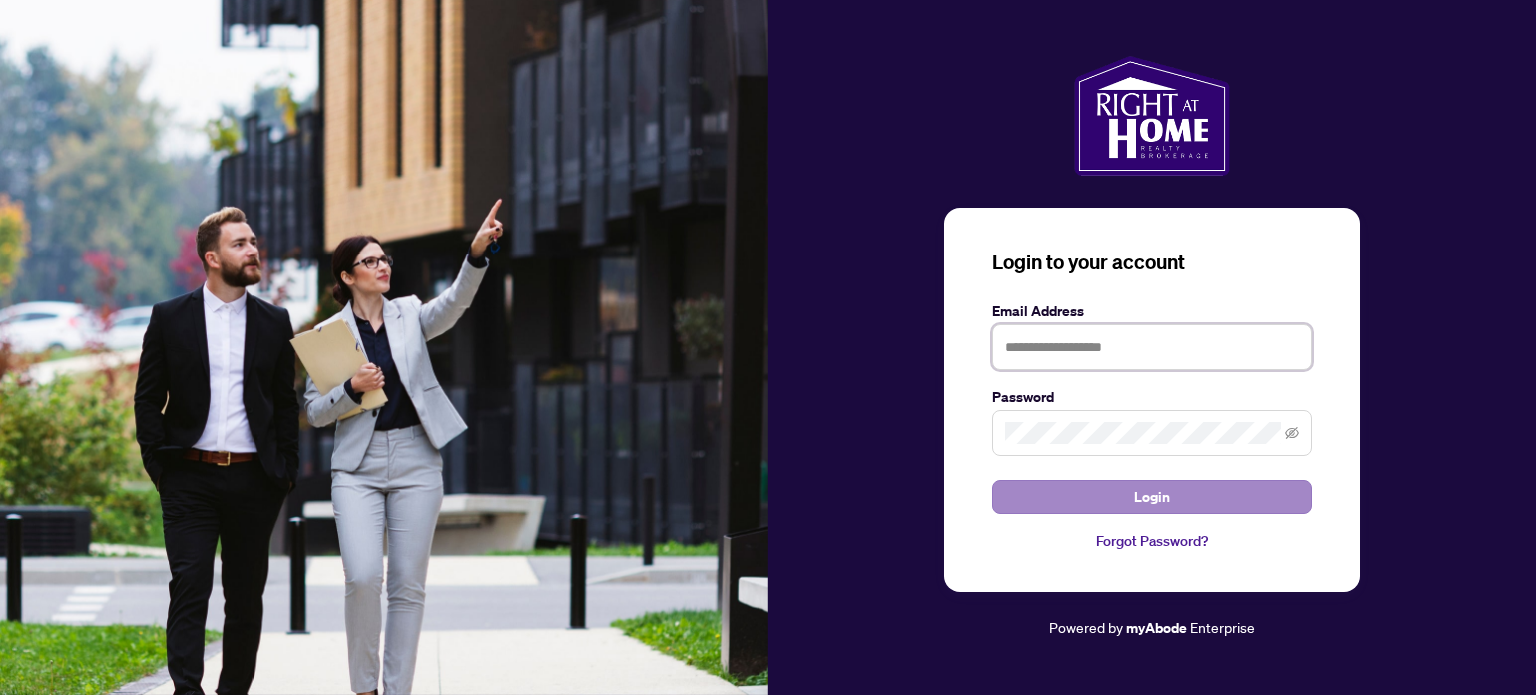 type on "**********" 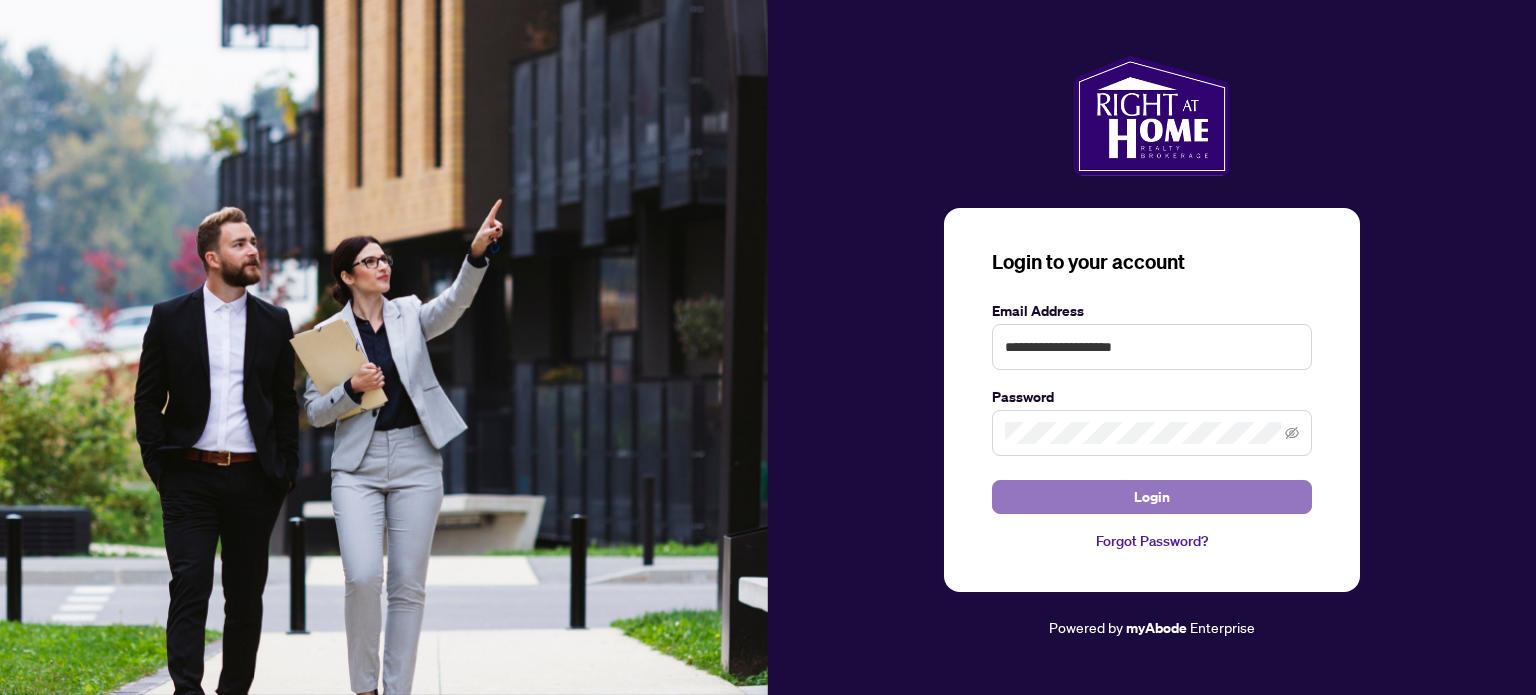click on "Login" at bounding box center (1152, 497) 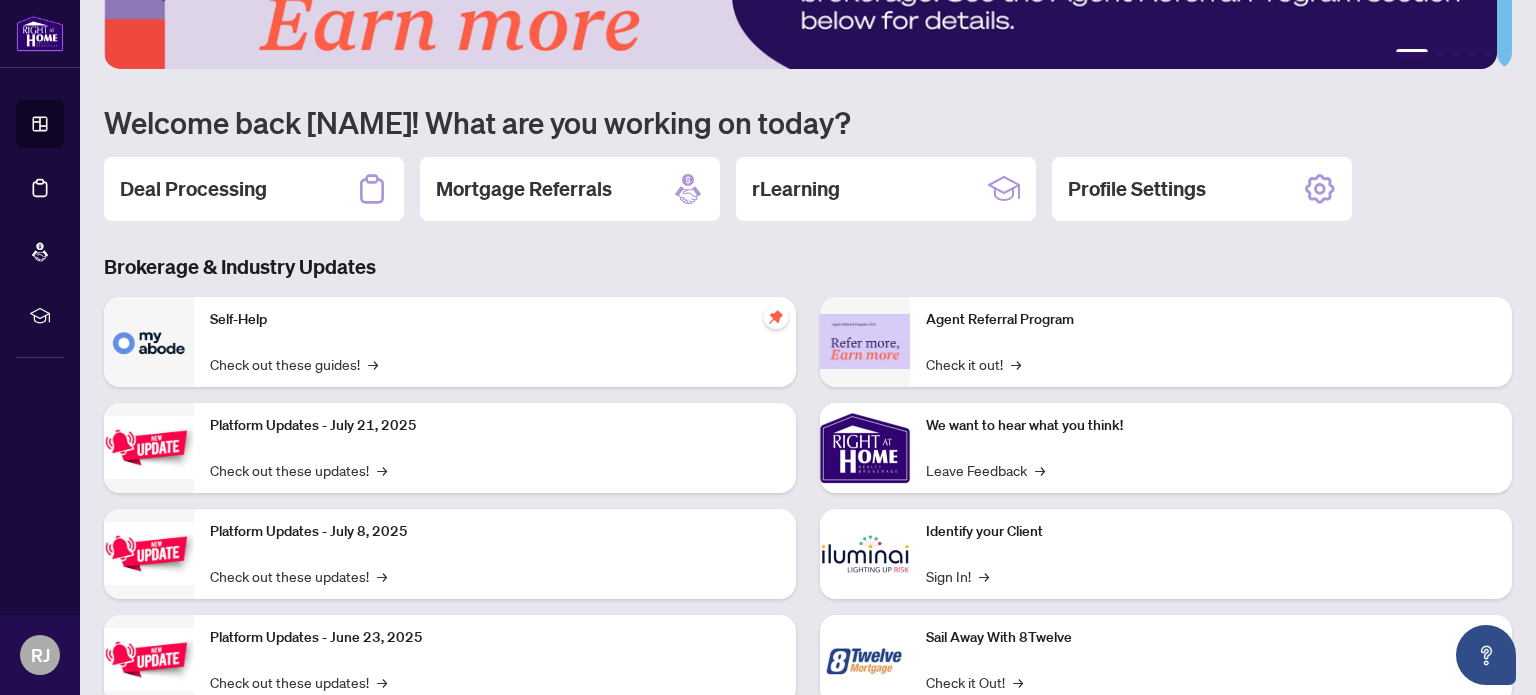 scroll, scrollTop: 0, scrollLeft: 0, axis: both 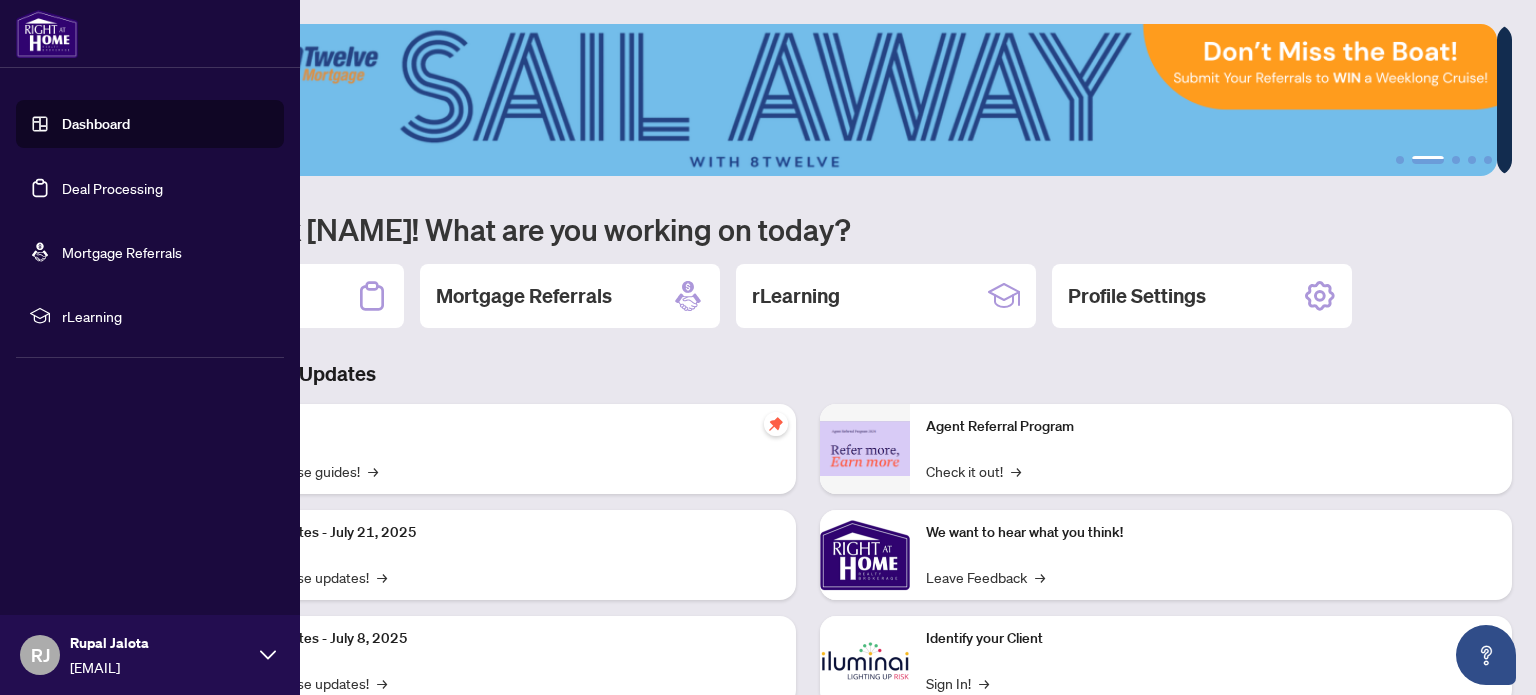 click on "Dashboard" at bounding box center [96, 124] 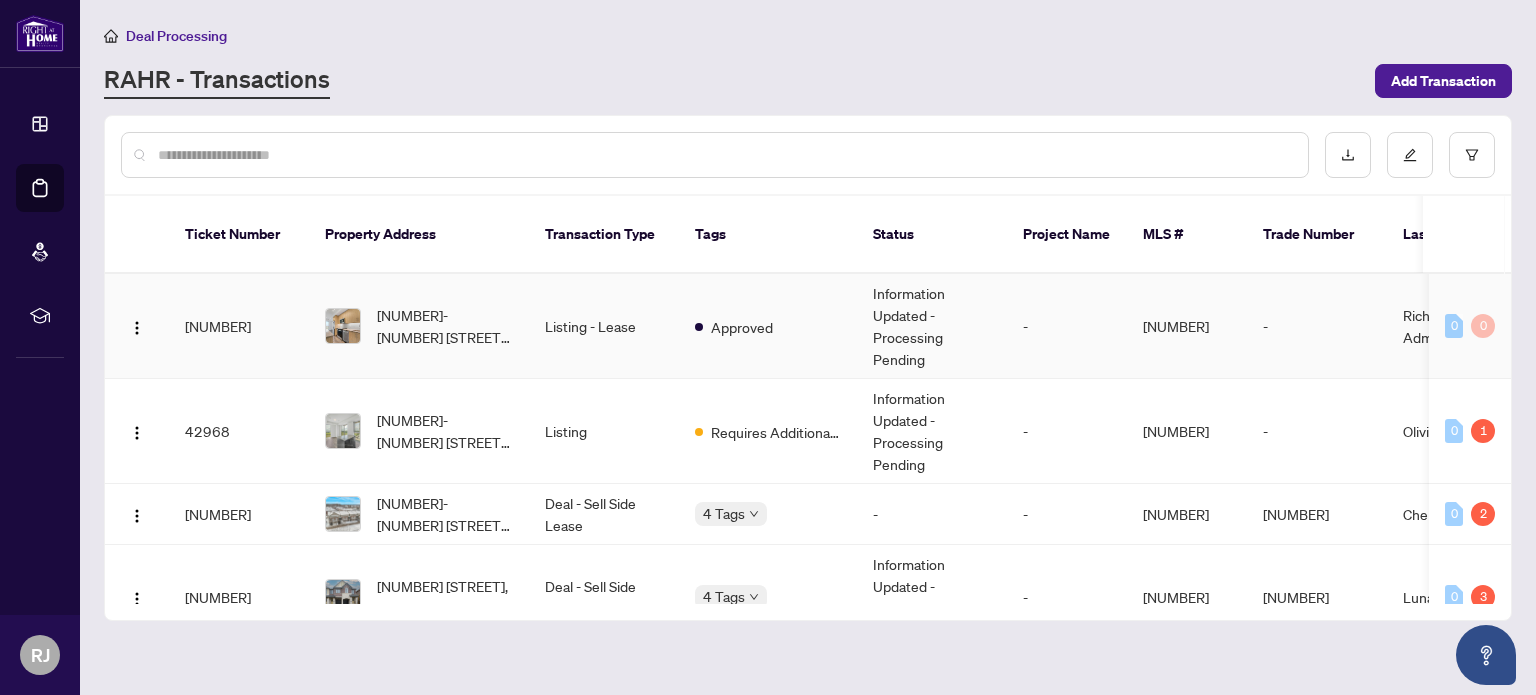 click on "-" at bounding box center (1067, 326) 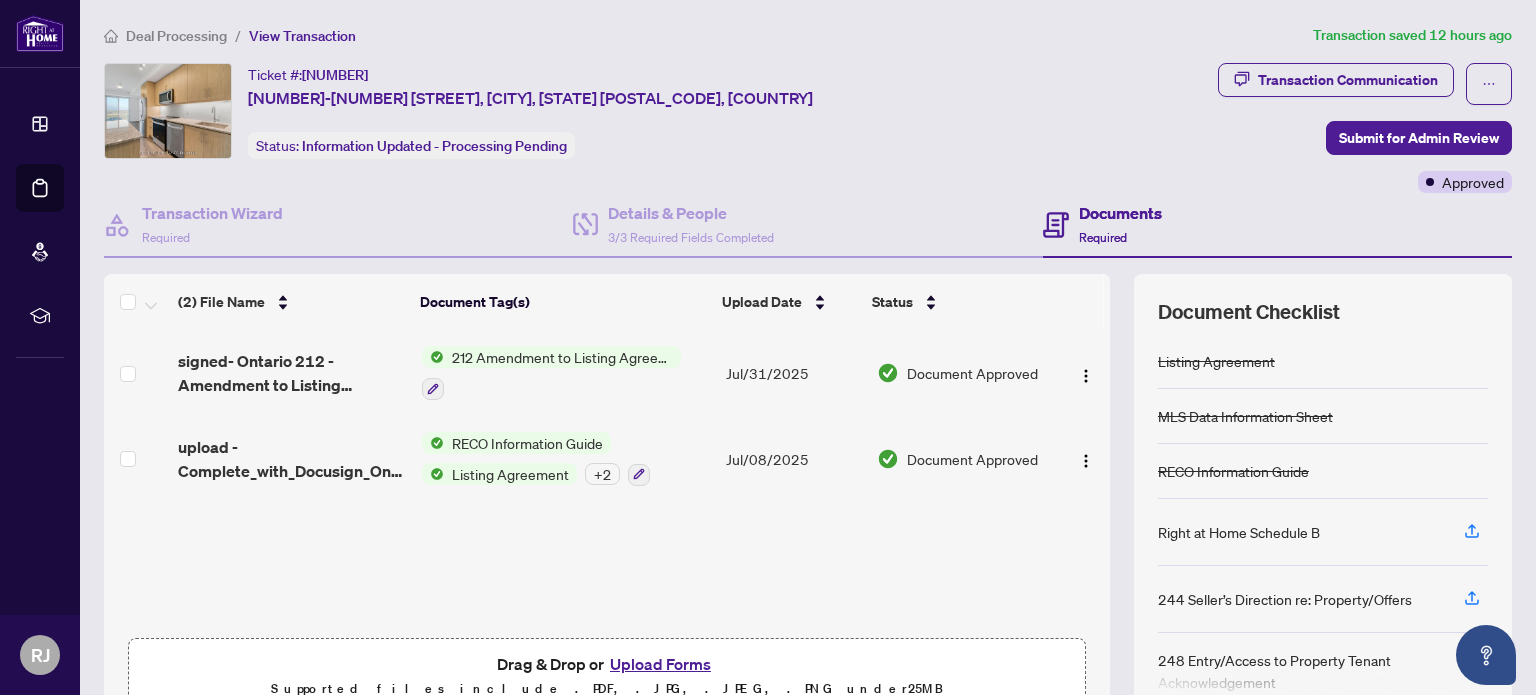 scroll, scrollTop: 169, scrollLeft: 0, axis: vertical 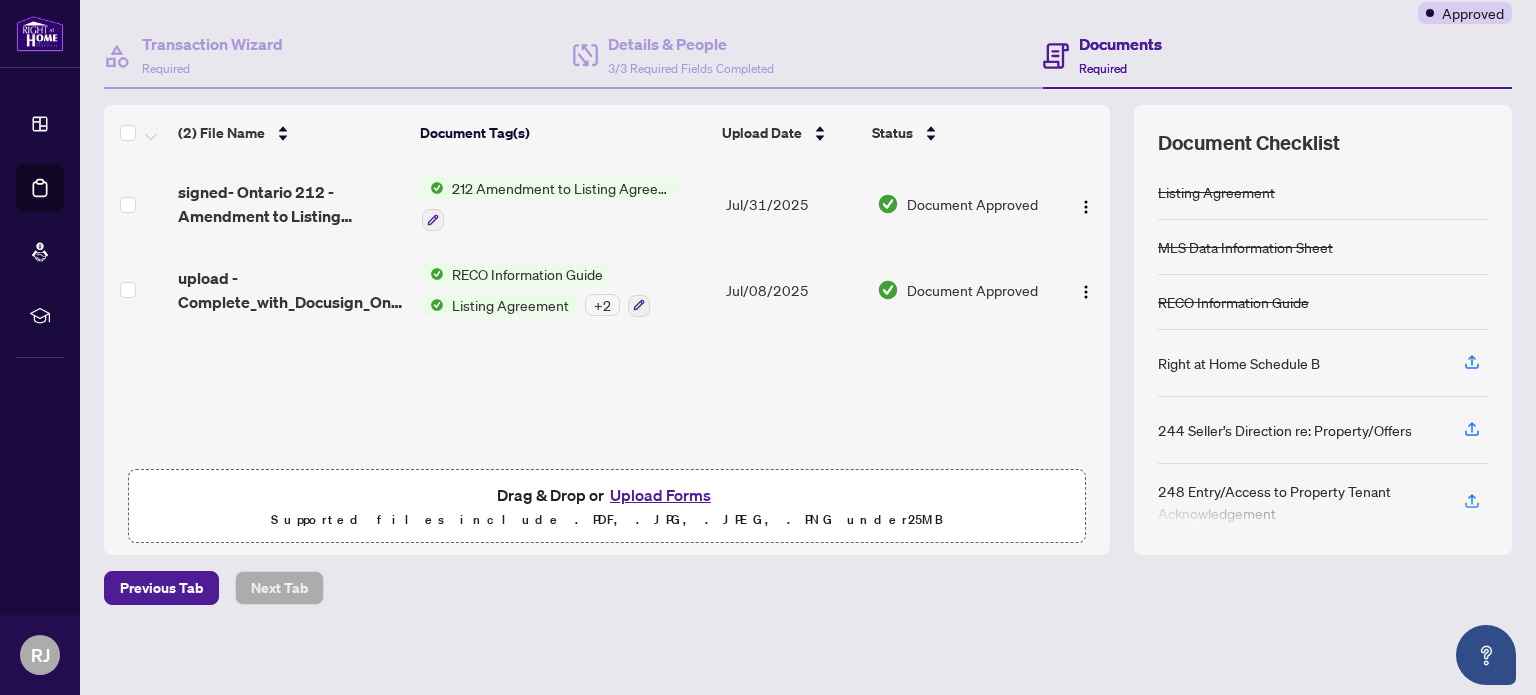 click on "212 Amendment to Listing Agreement - Authority to Offer for Lease
Price Change/Extension/Amendments(s)" at bounding box center (562, 188) 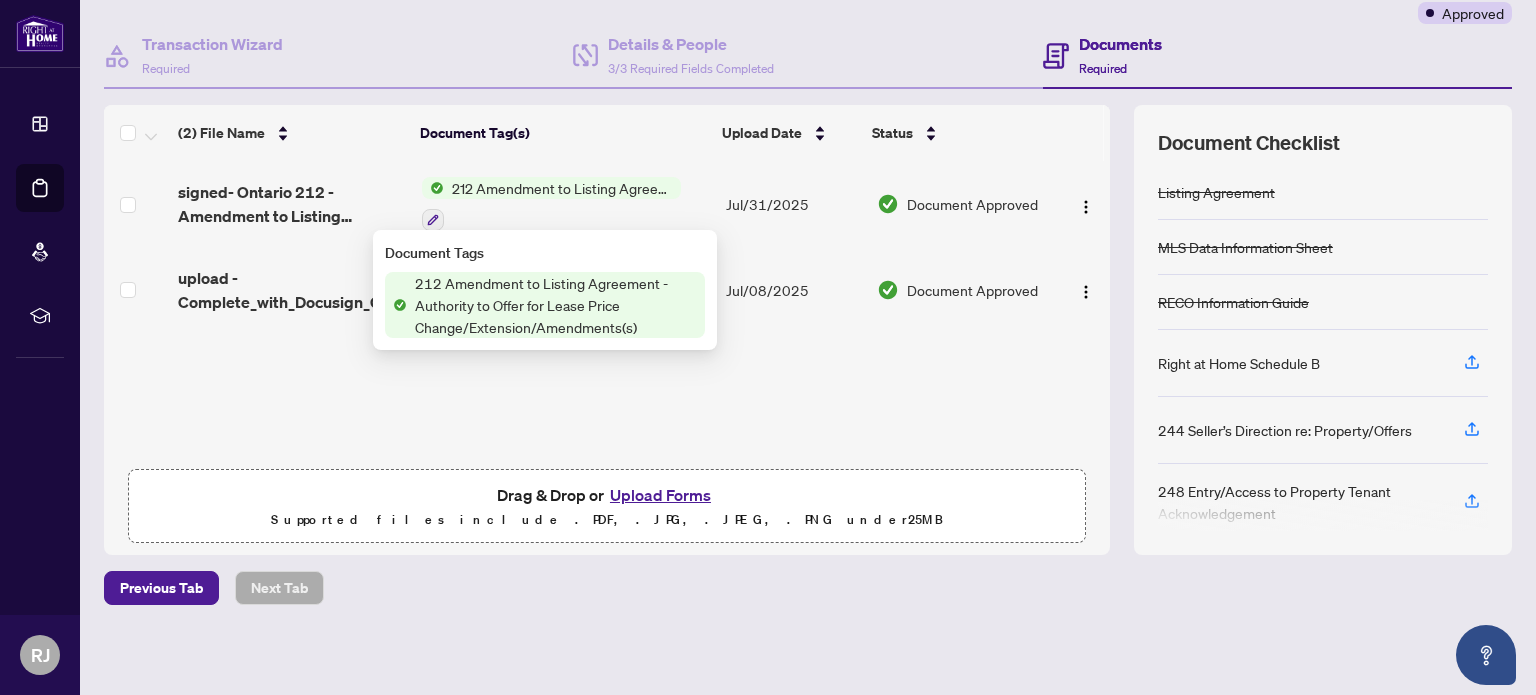 click on "212 Amendment to Listing Agreement - Authority to Offer for Lease
Price Change/Extension/Amendments(s)" at bounding box center [556, 305] 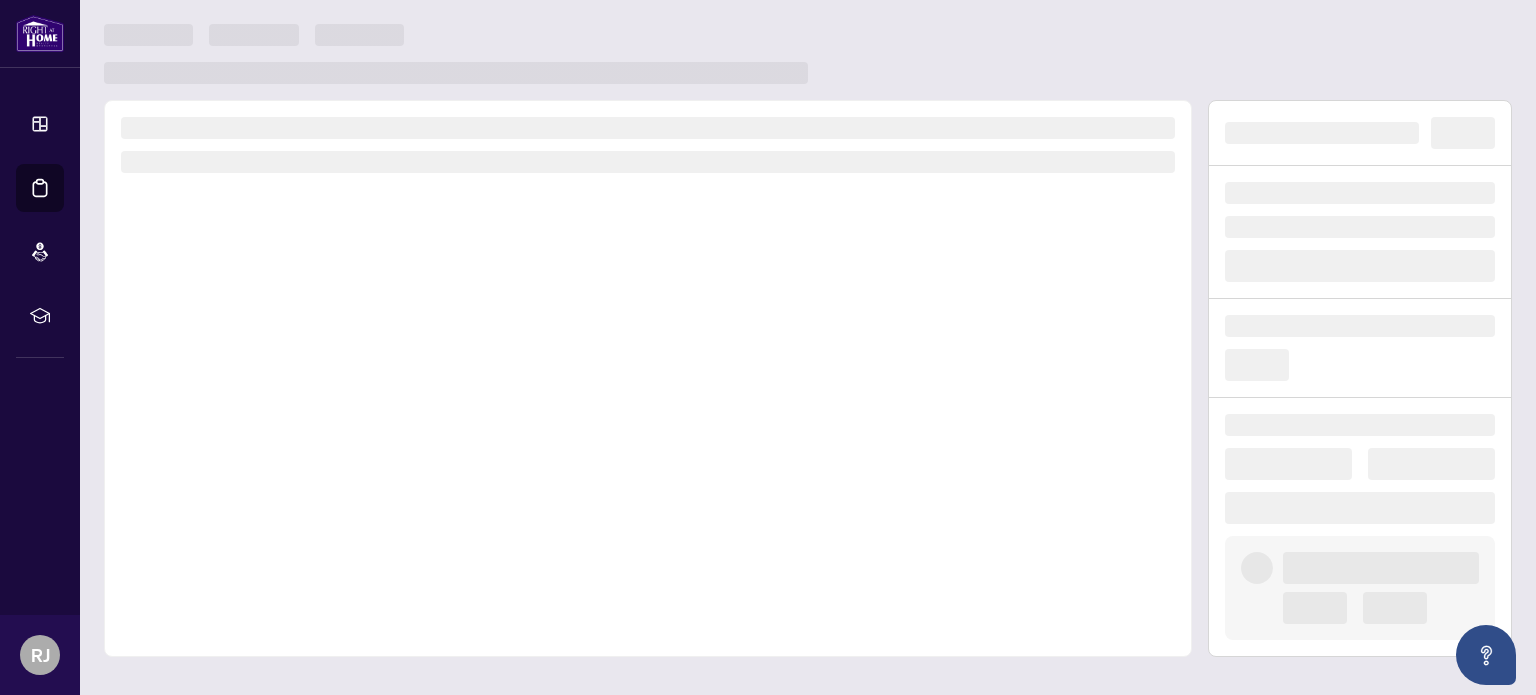 scroll, scrollTop: 0, scrollLeft: 0, axis: both 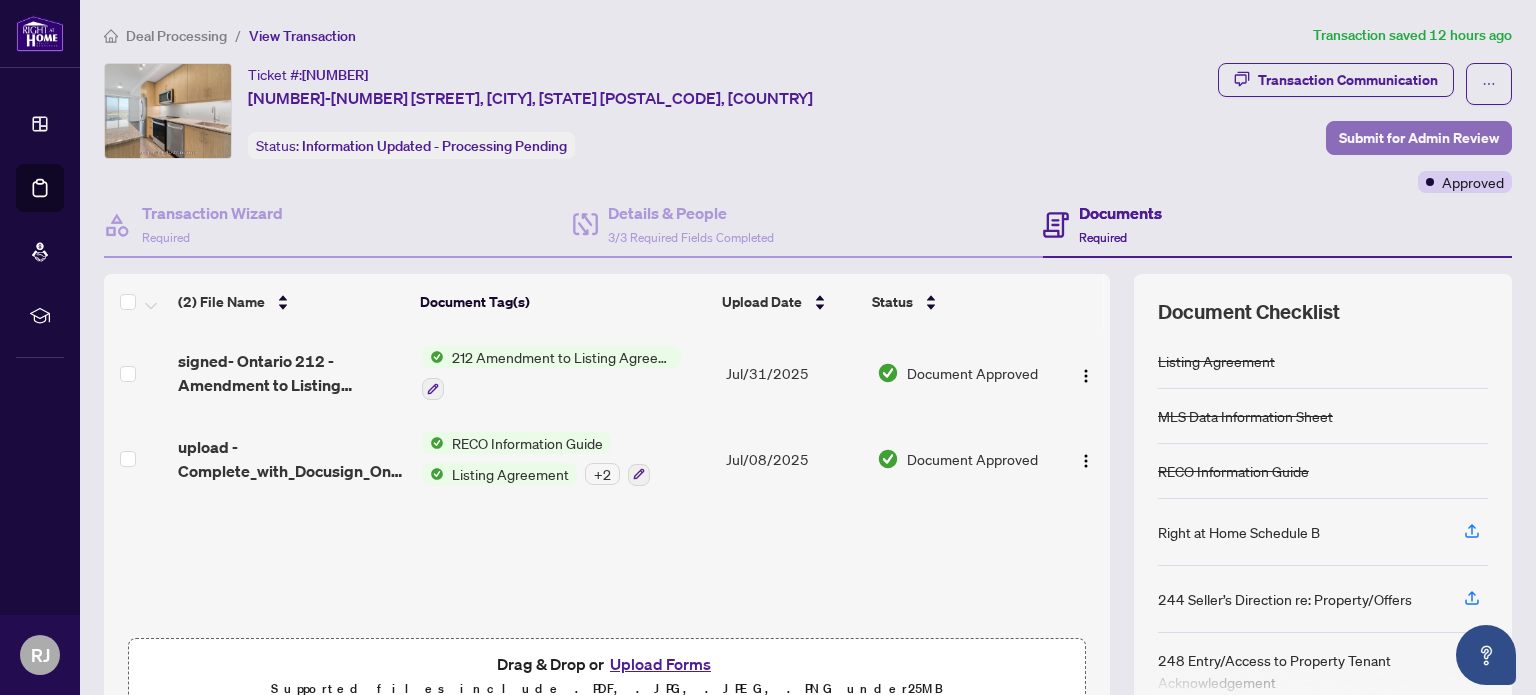 click on "Submit for Admin Review" at bounding box center (1419, 138) 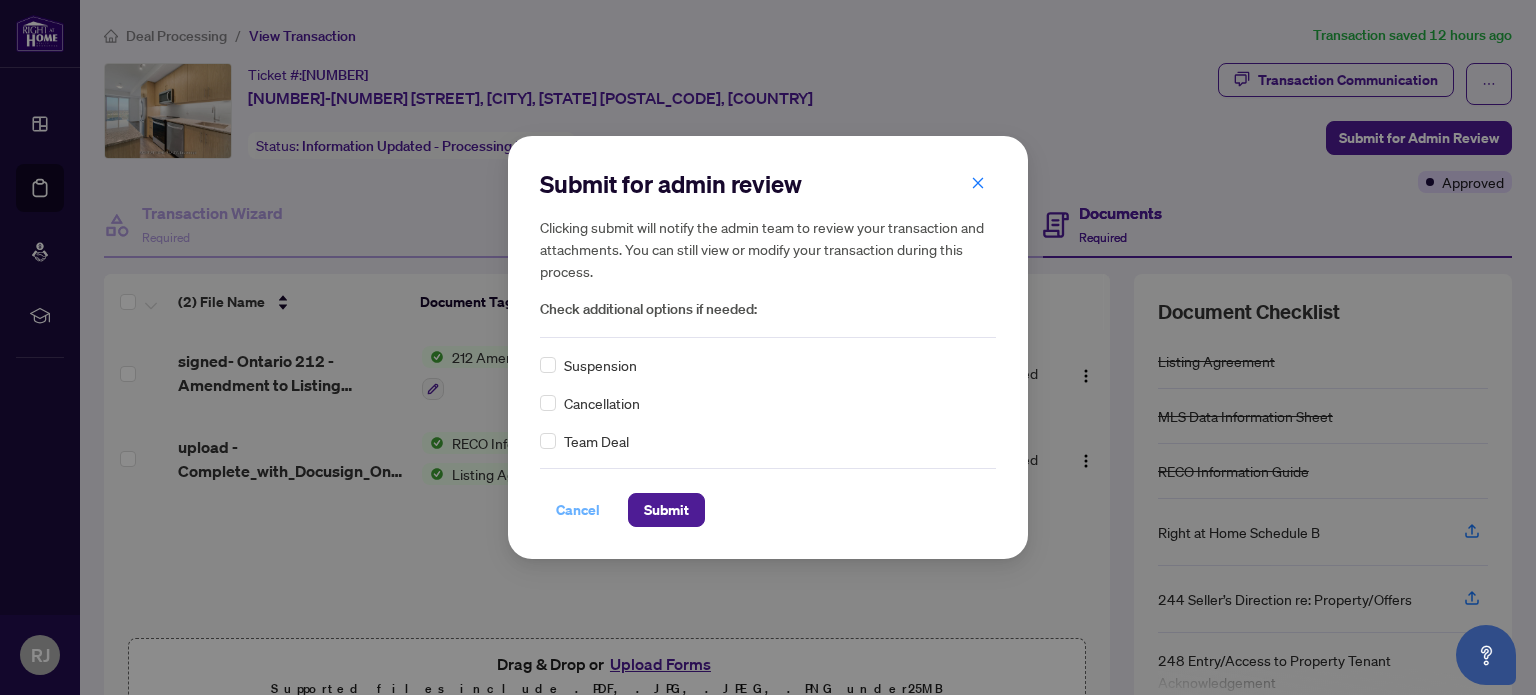 click on "Cancel" at bounding box center (578, 510) 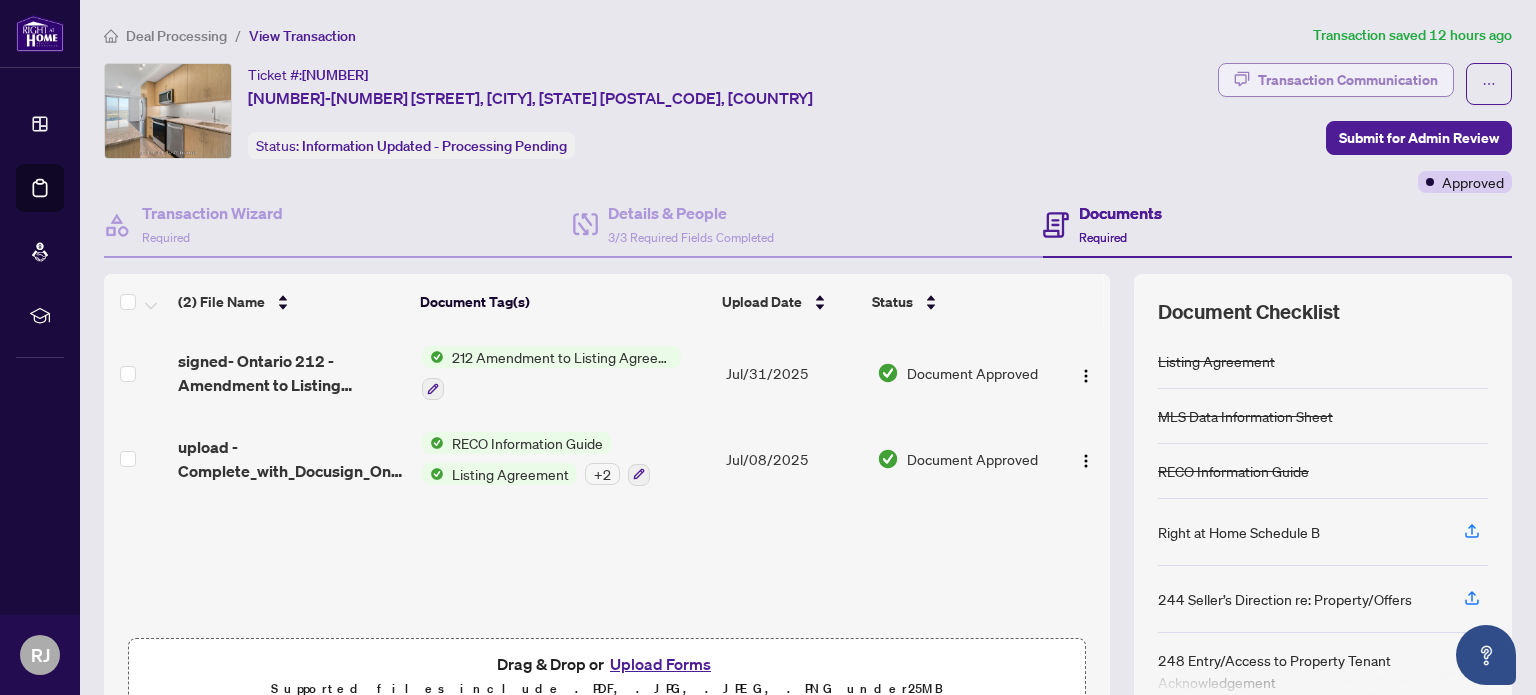 click on "Transaction Communication" at bounding box center [1348, 80] 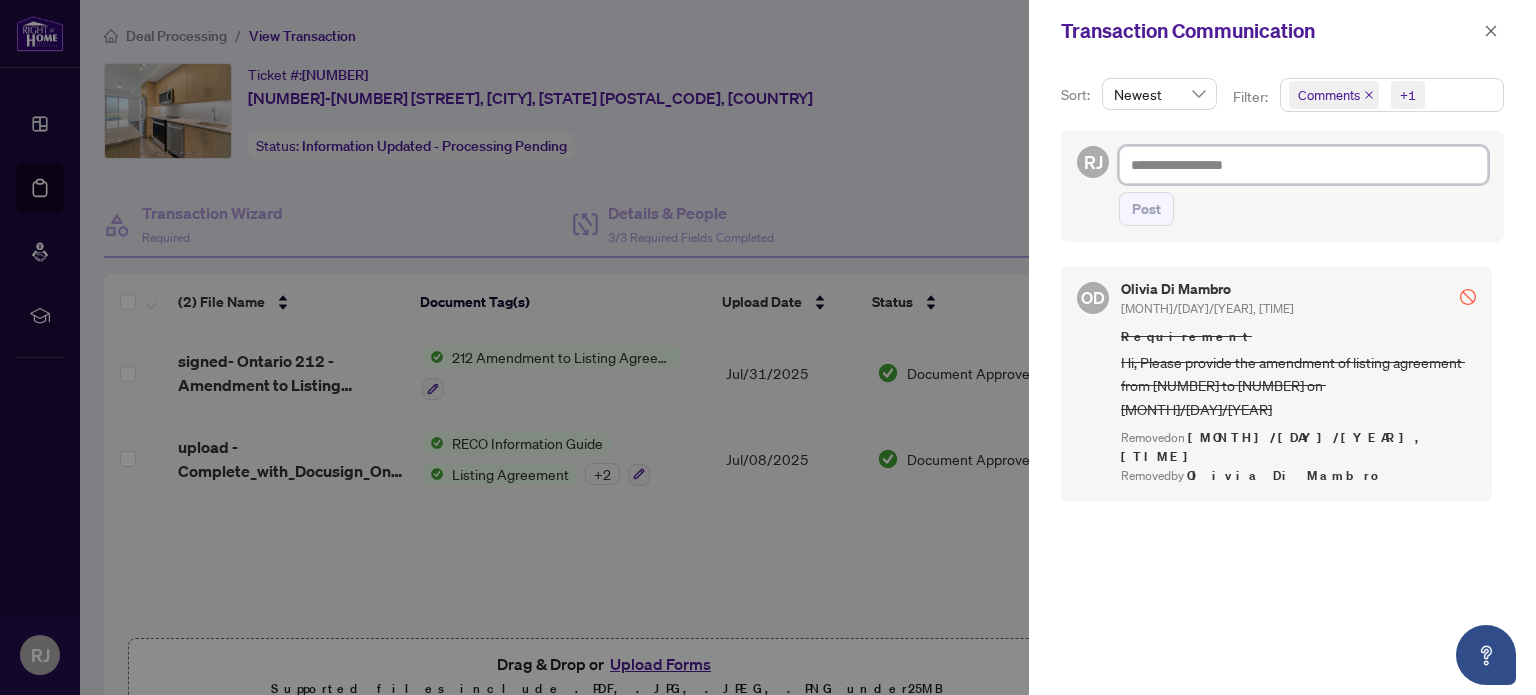 click at bounding box center (1303, 165) 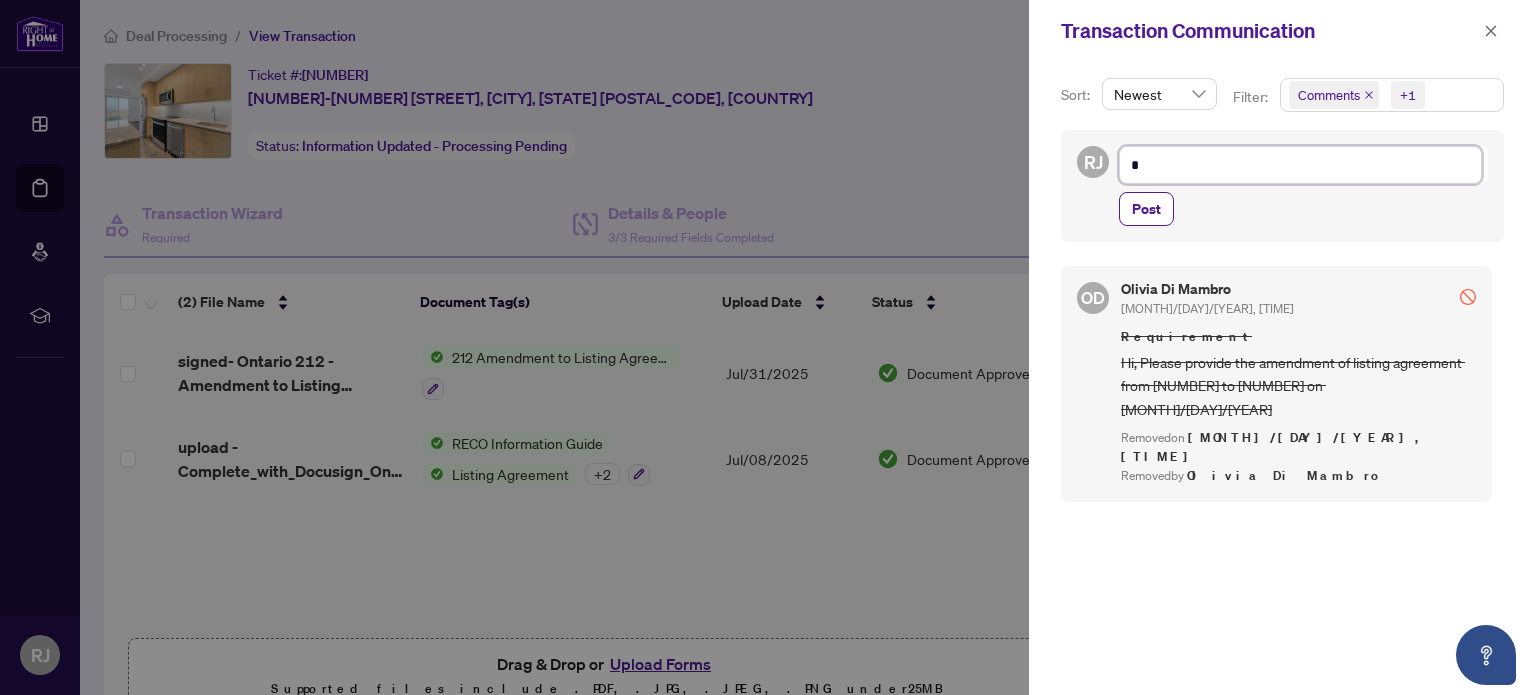 type on "**" 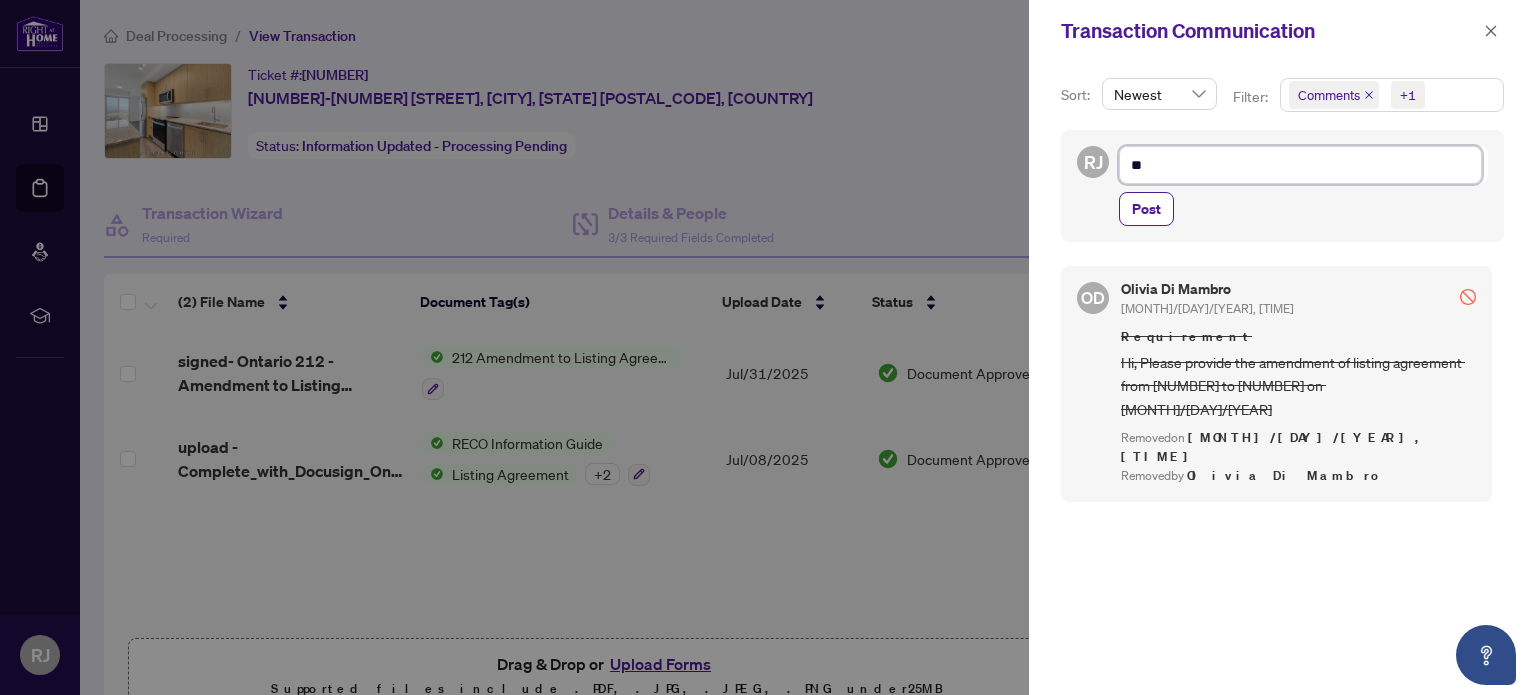 type on "**" 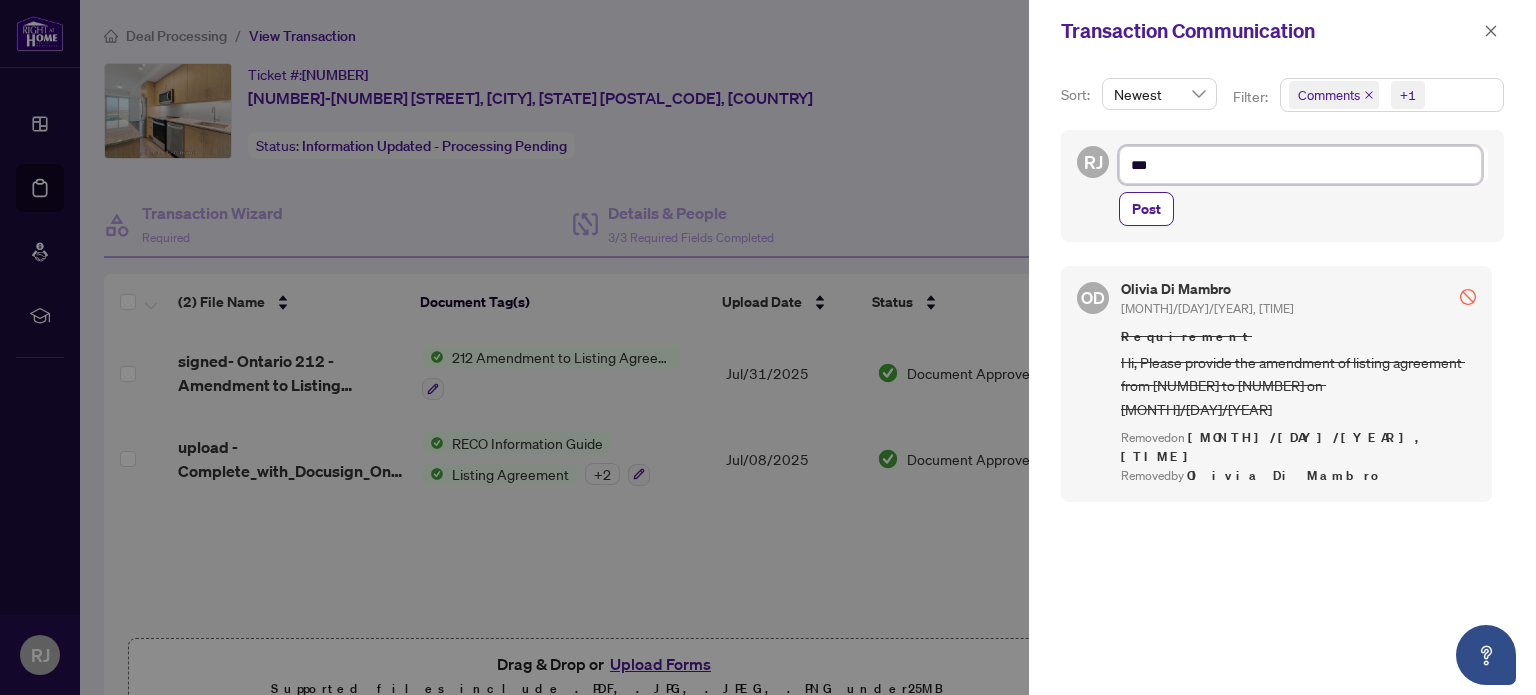 type on "***" 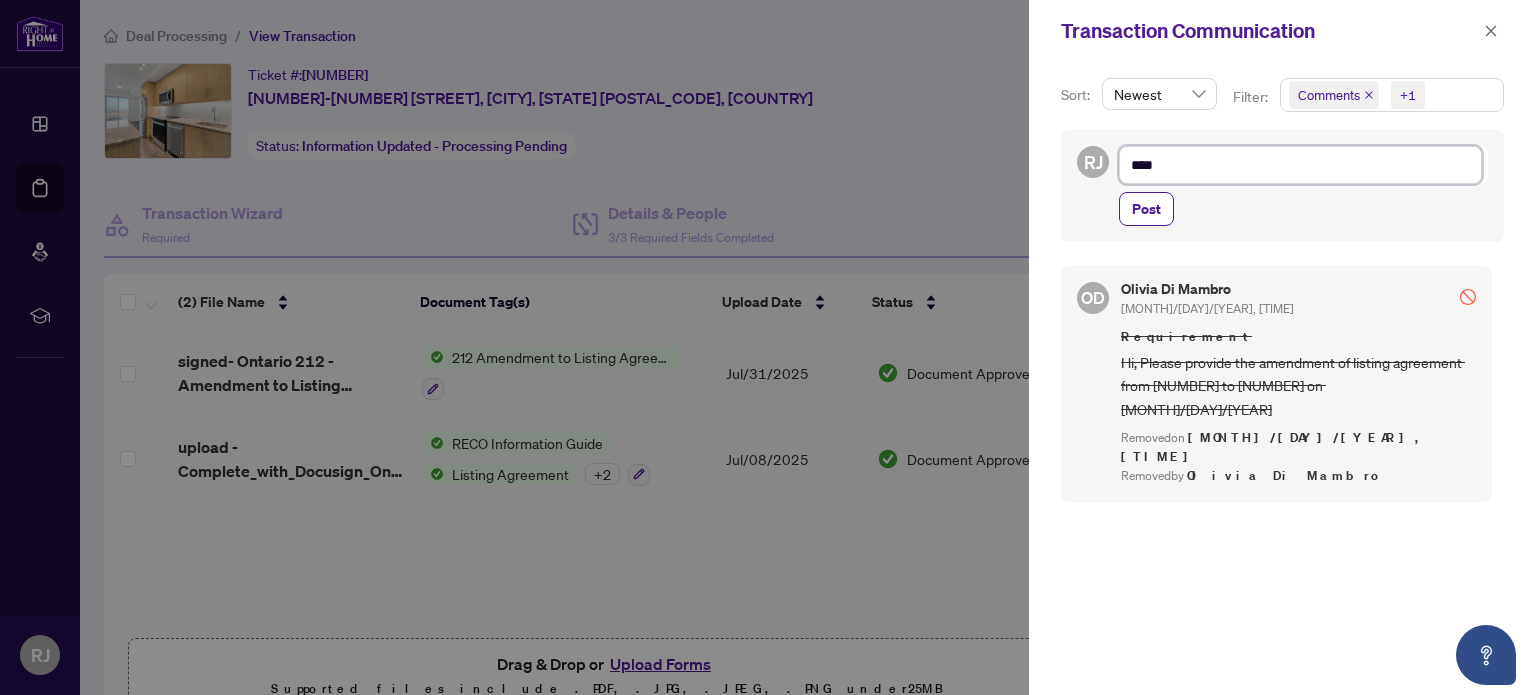 type on "*****" 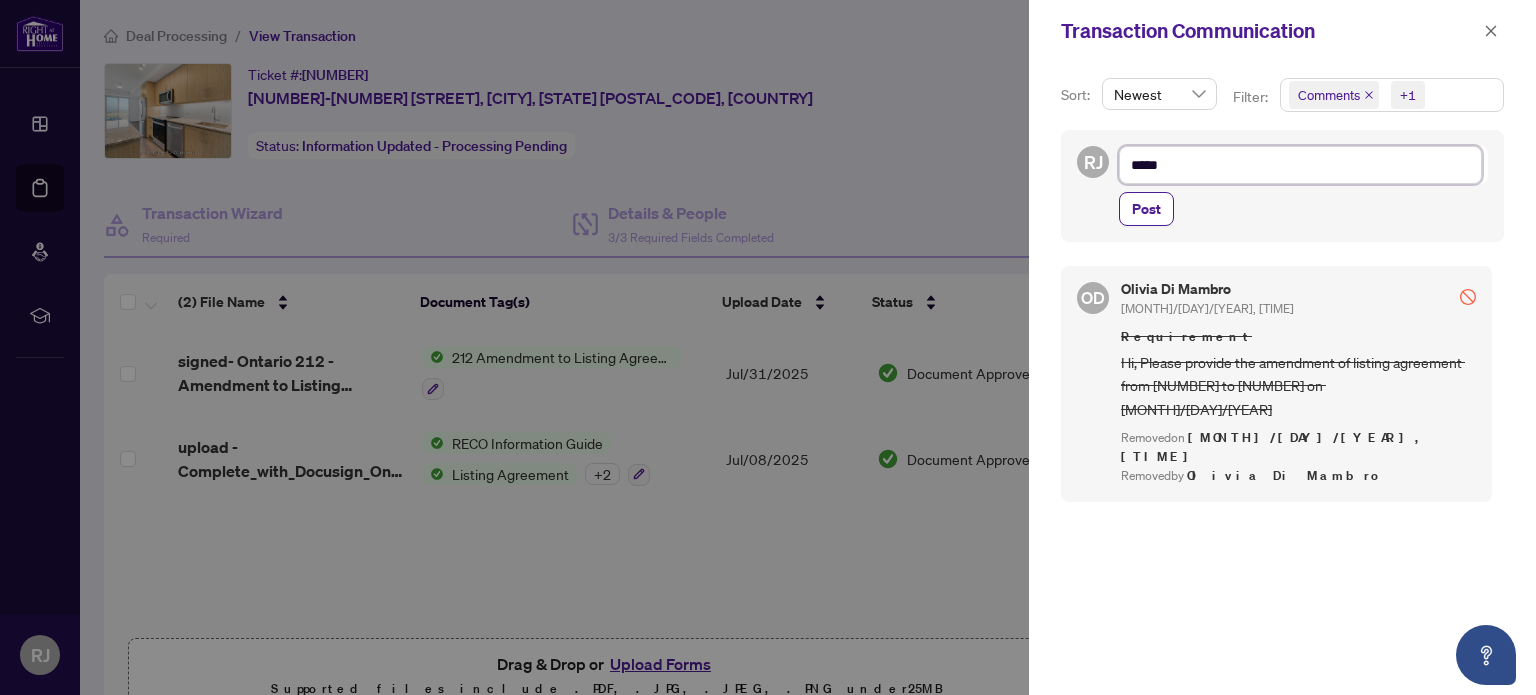 type on "*****" 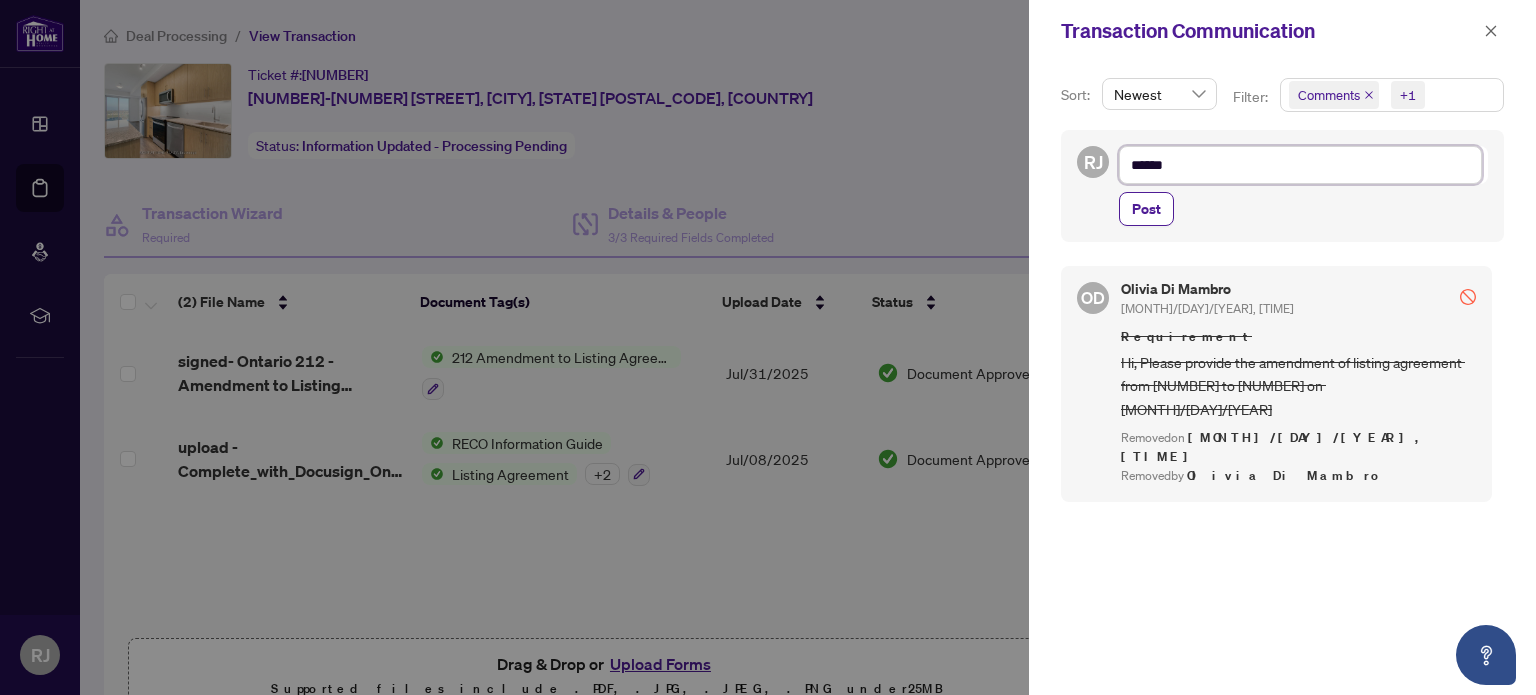 type on "*******" 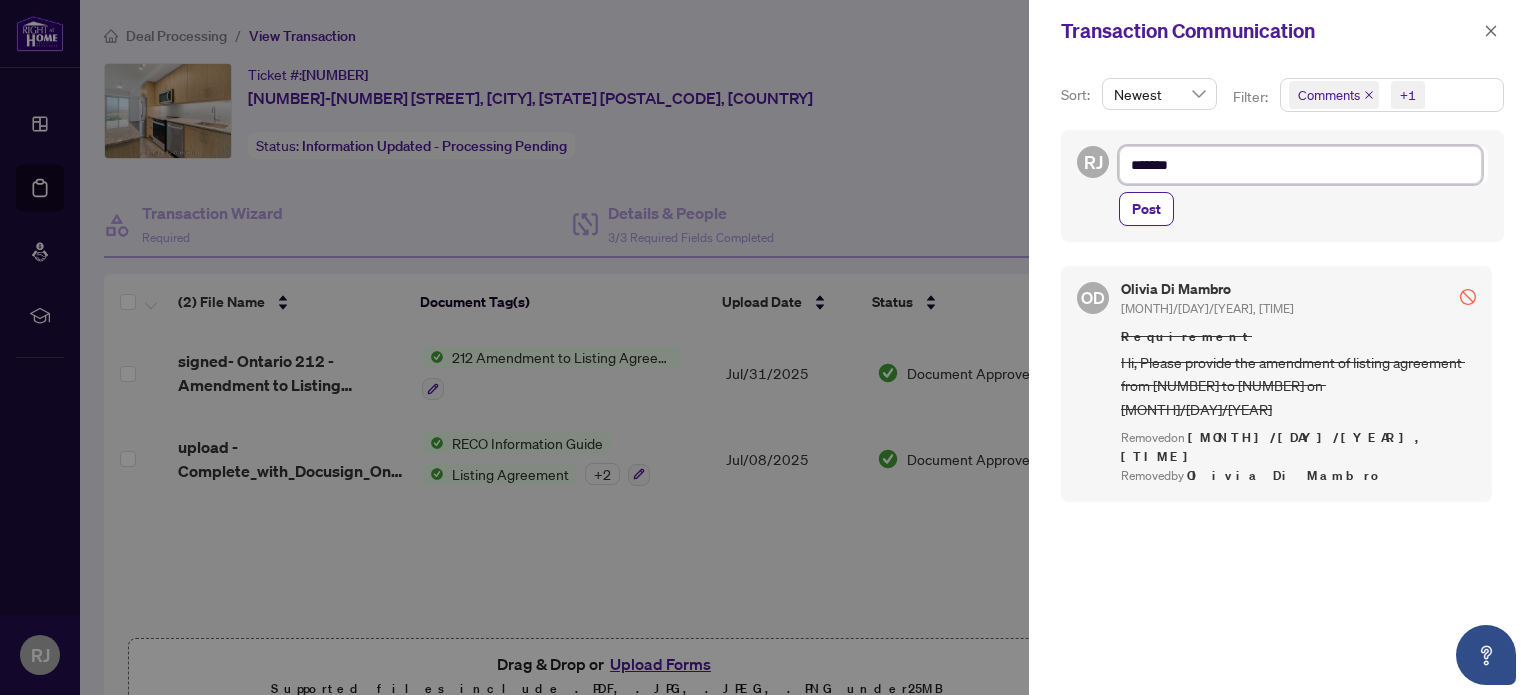 type on "********" 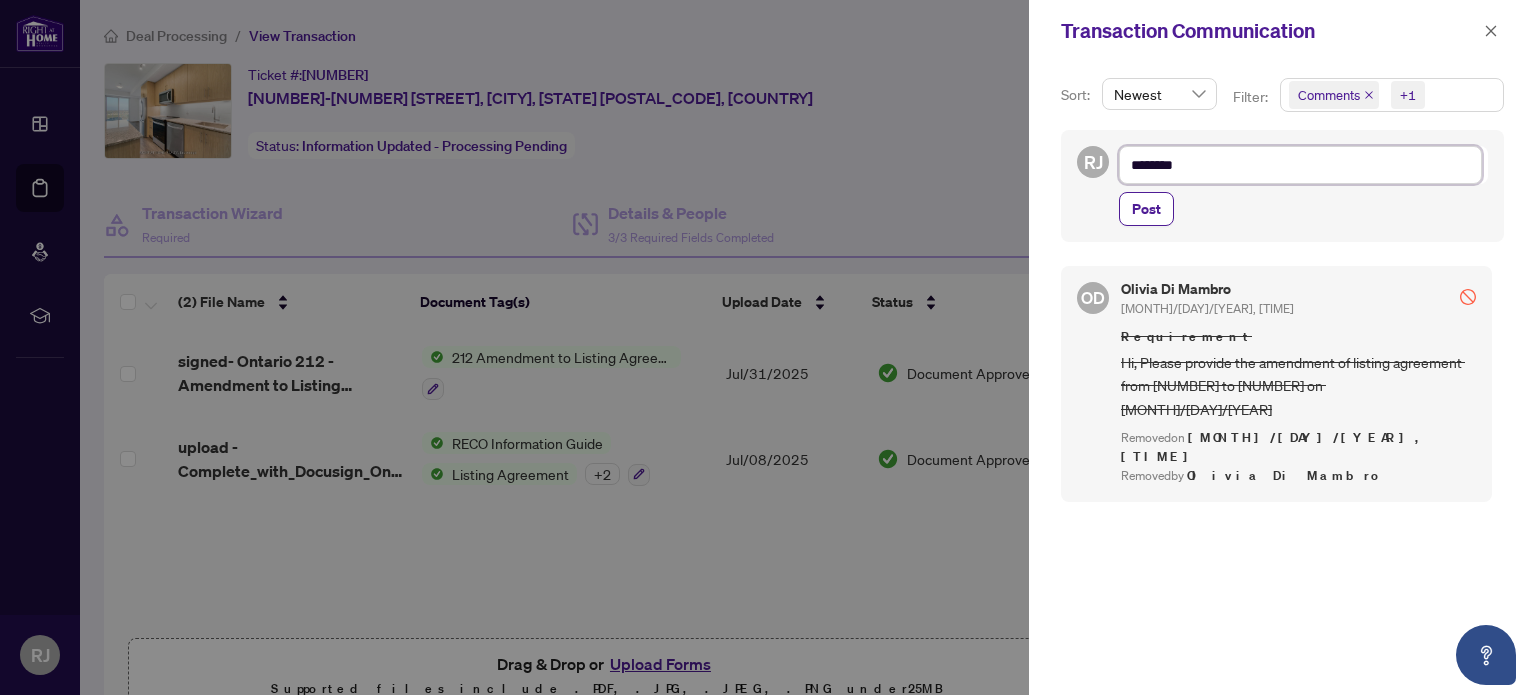 type on "*********" 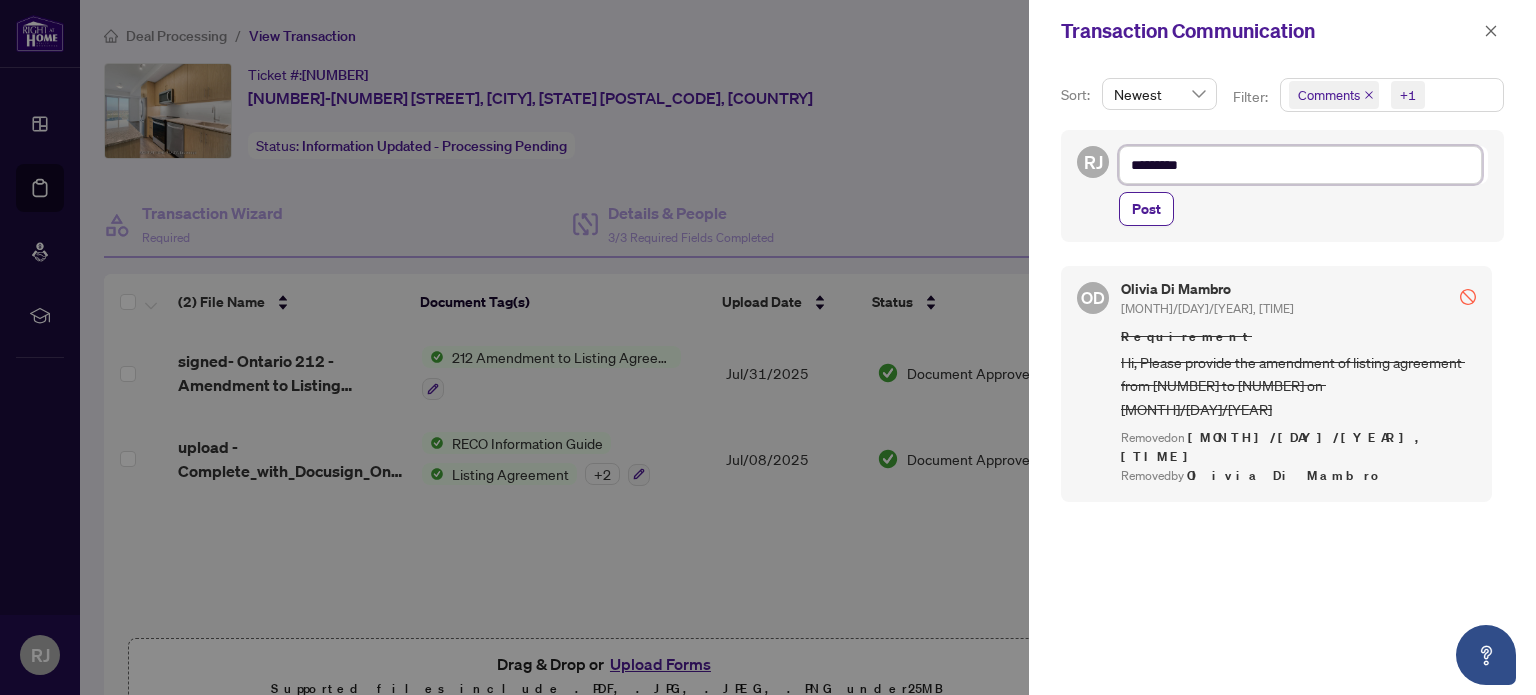type on "**********" 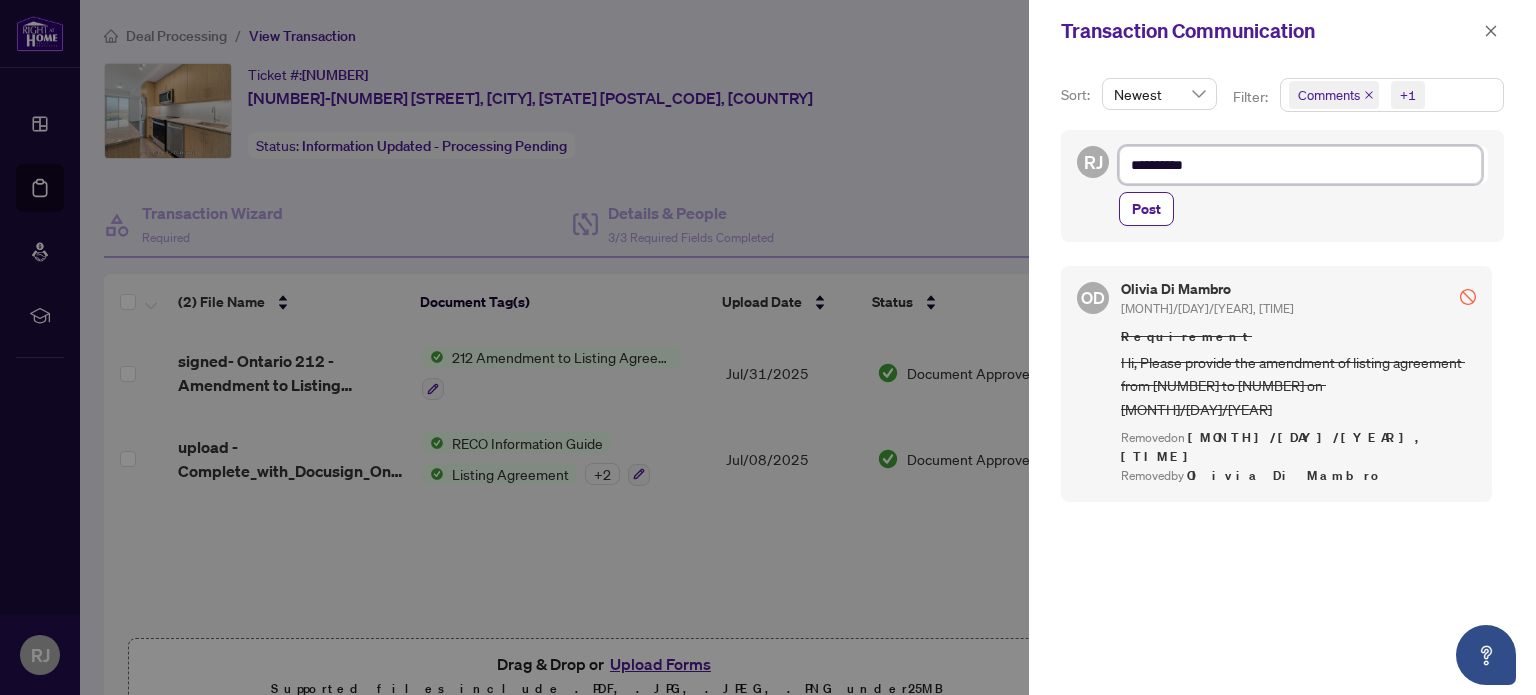type on "**********" 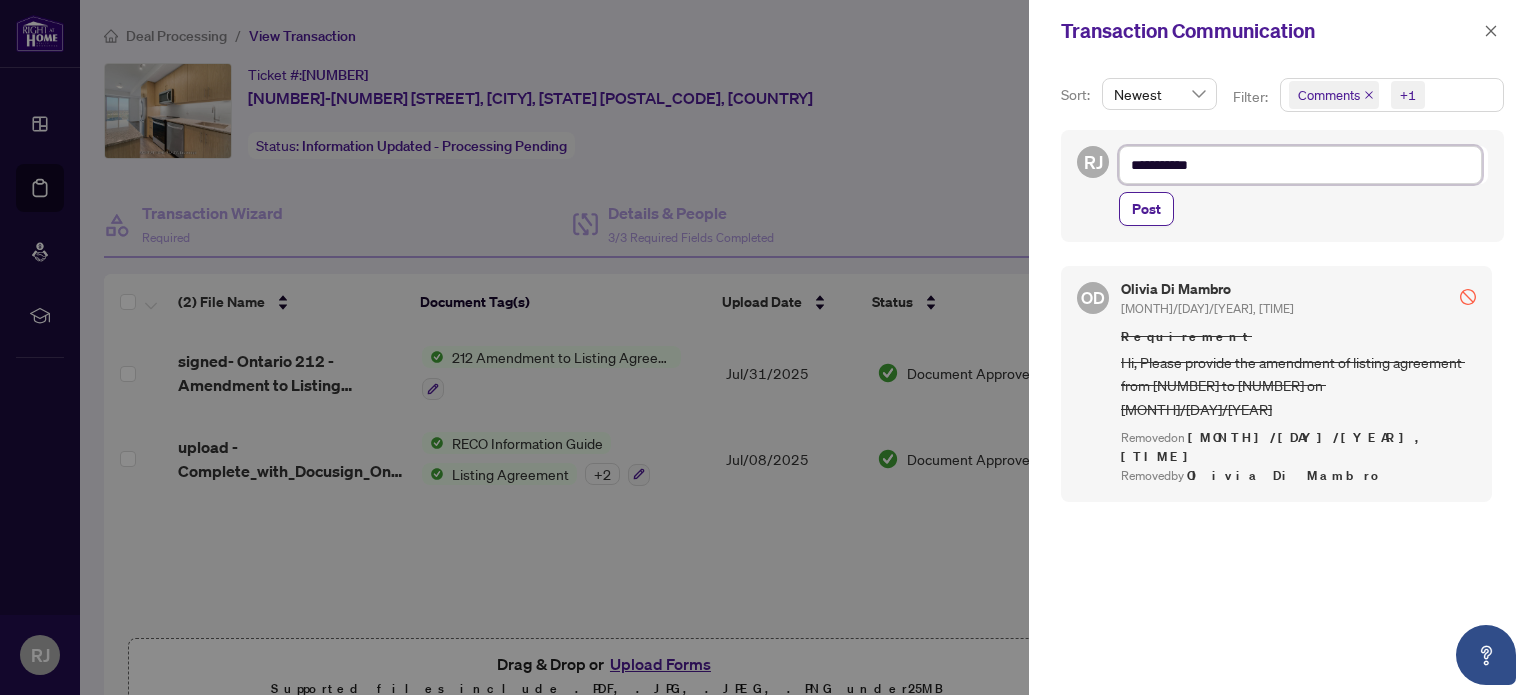 type on "**********" 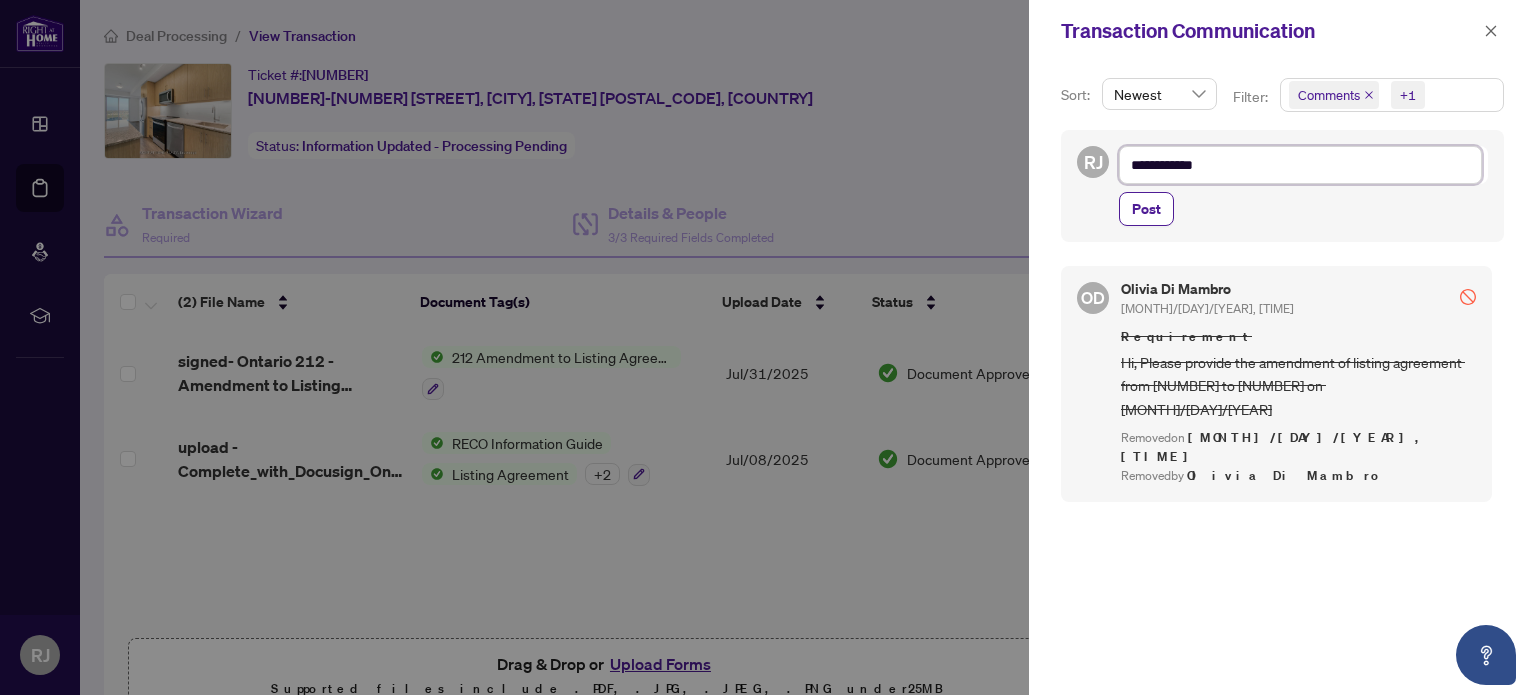 type on "**********" 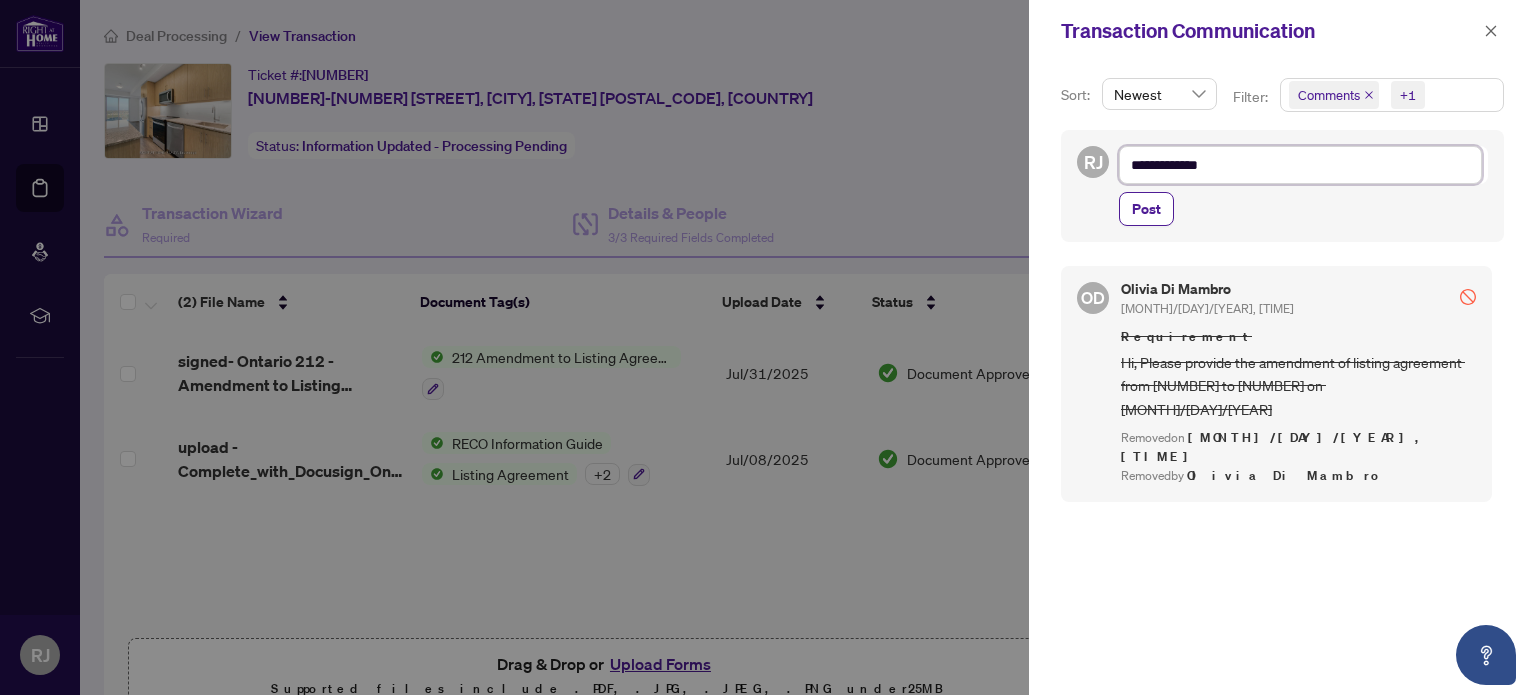 type on "**********" 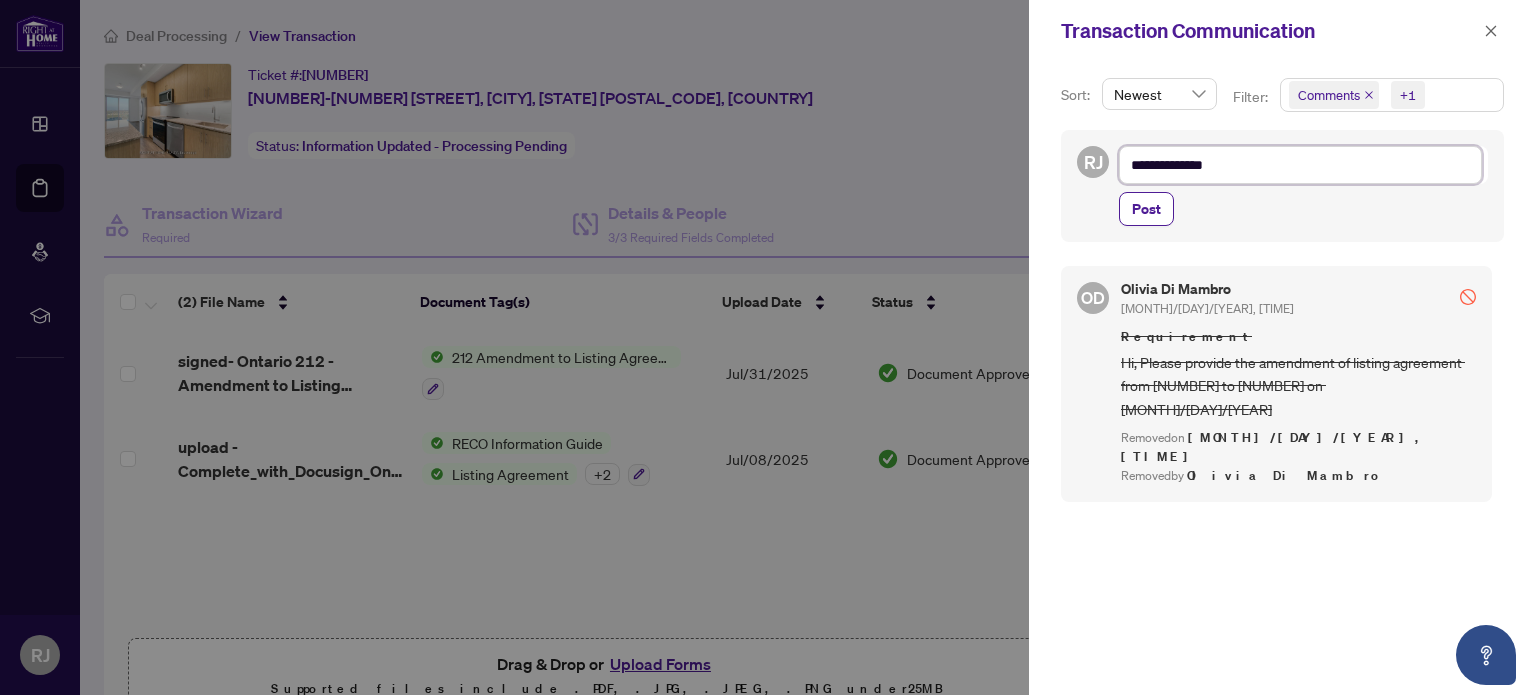 type on "**********" 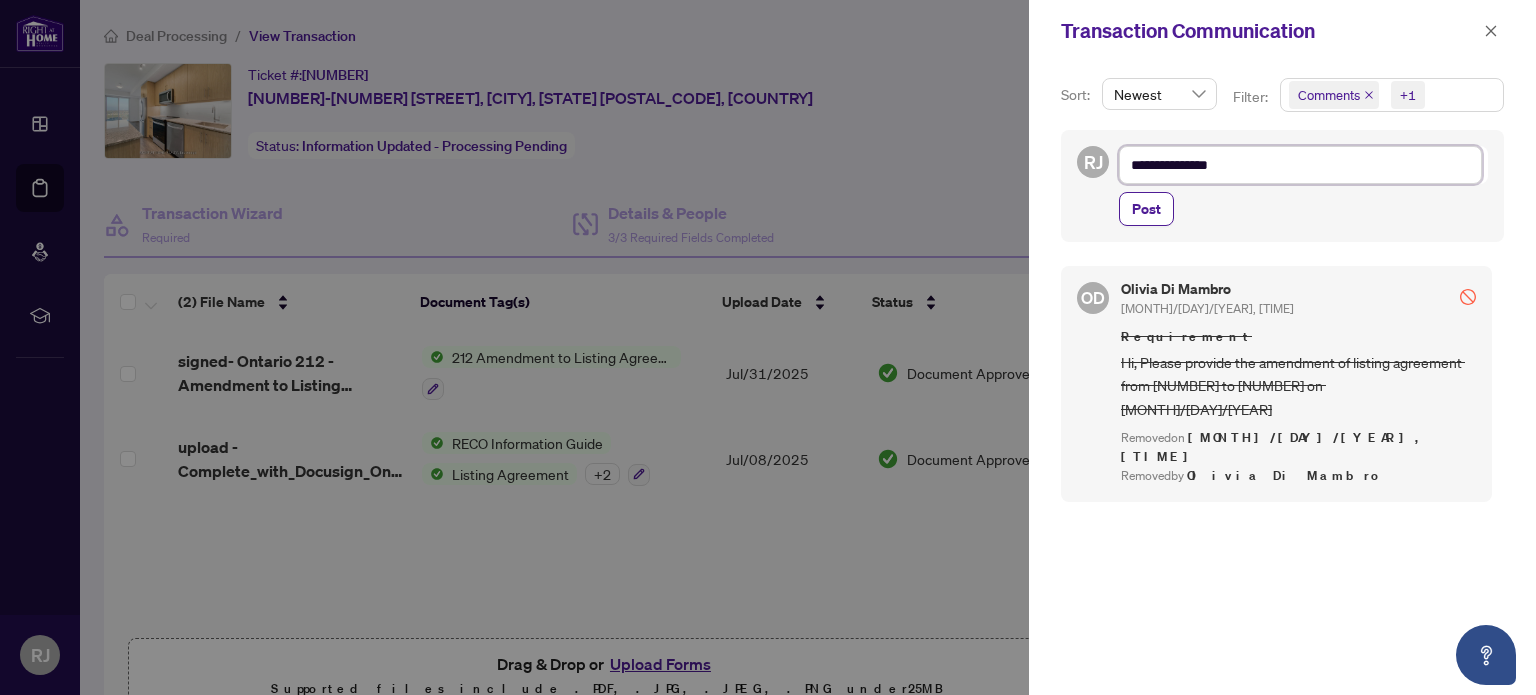 type on "**********" 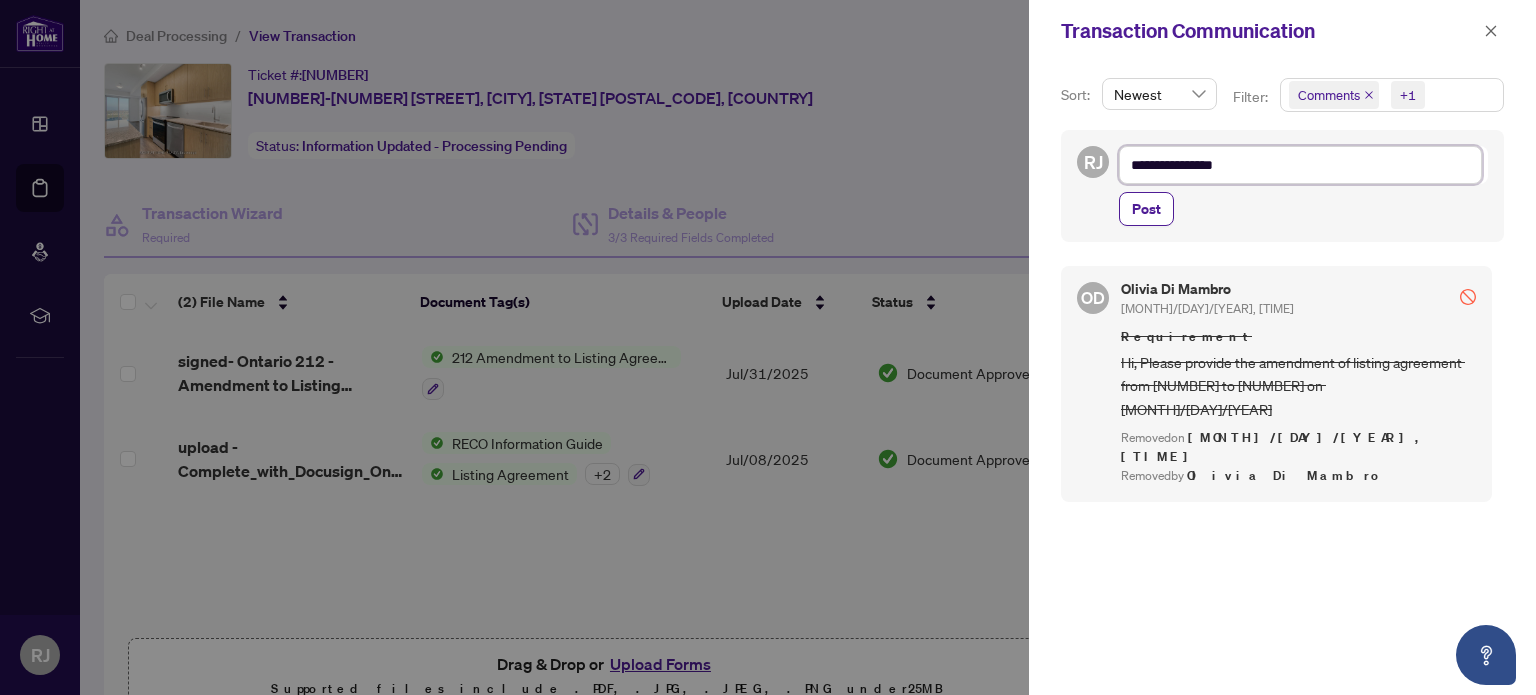 type on "**********" 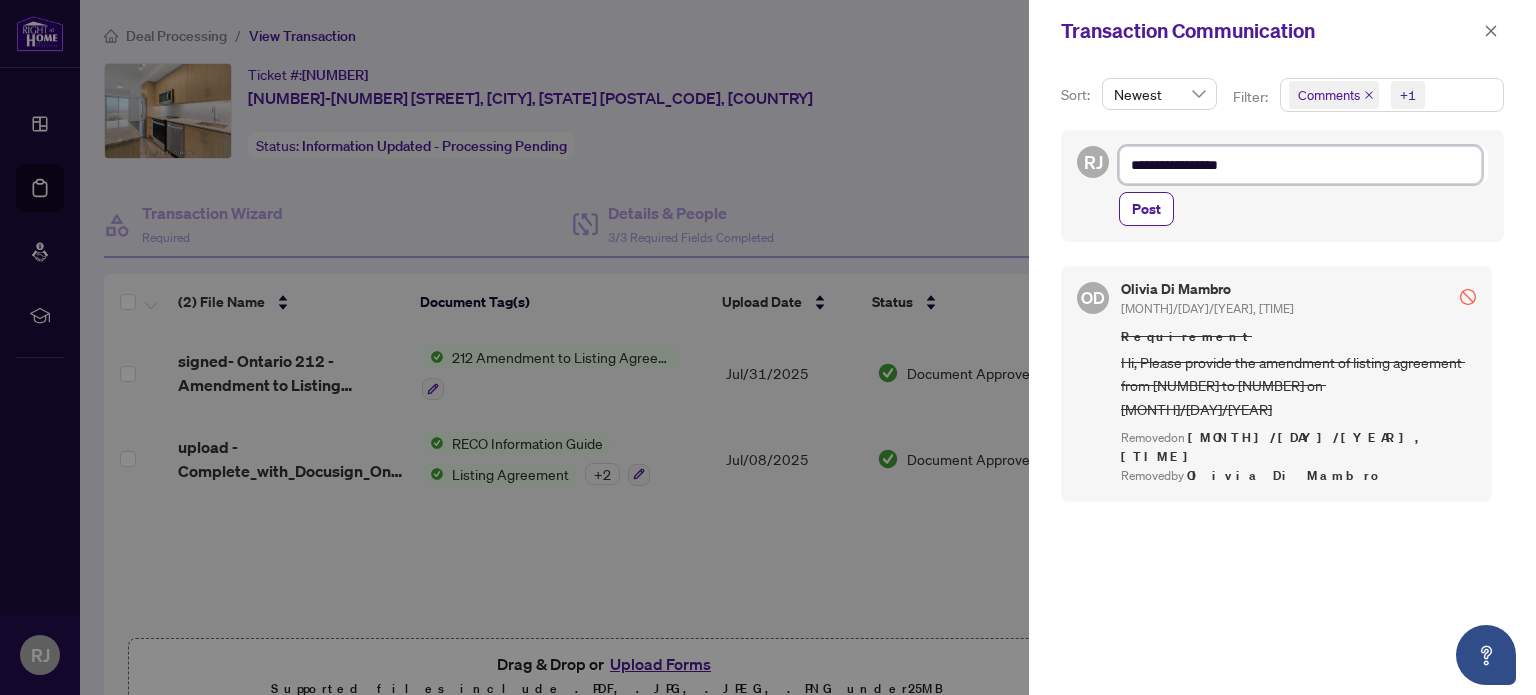 type on "**********" 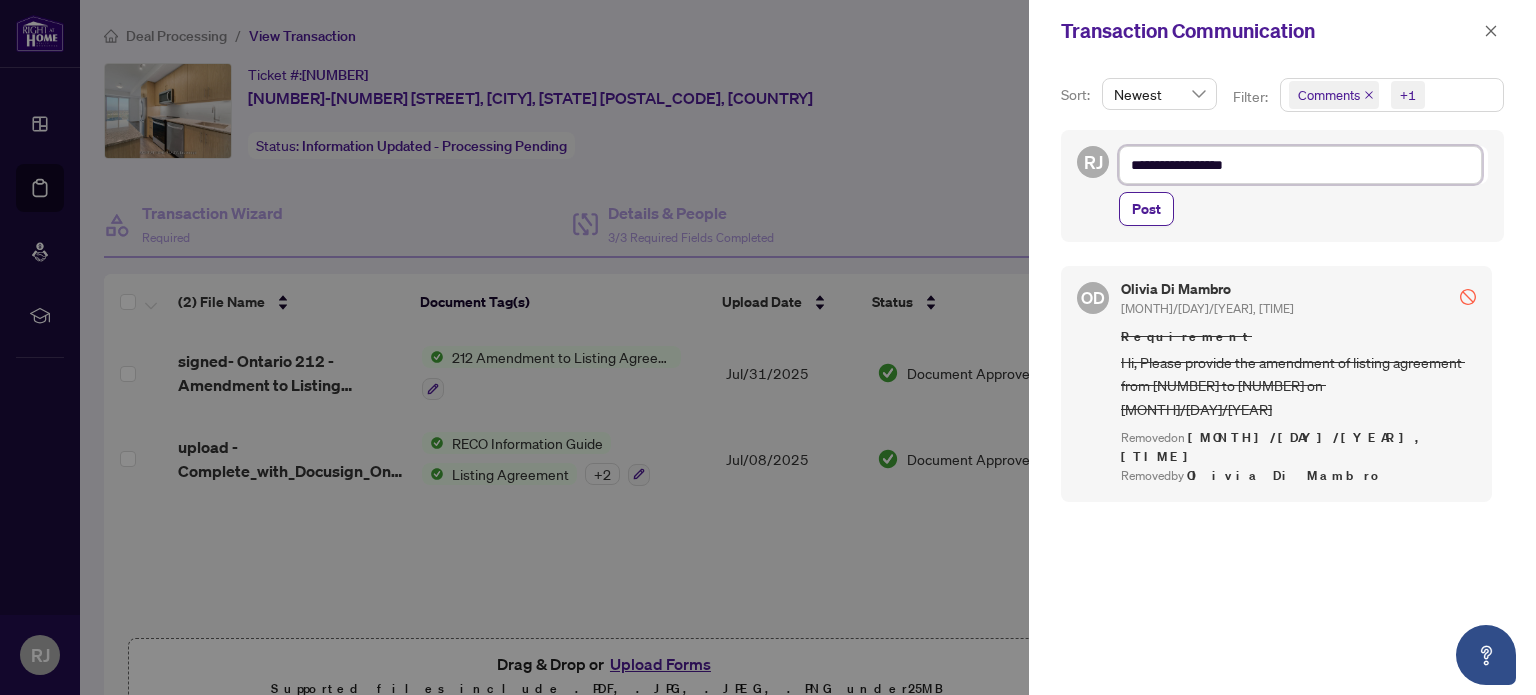 type on "**********" 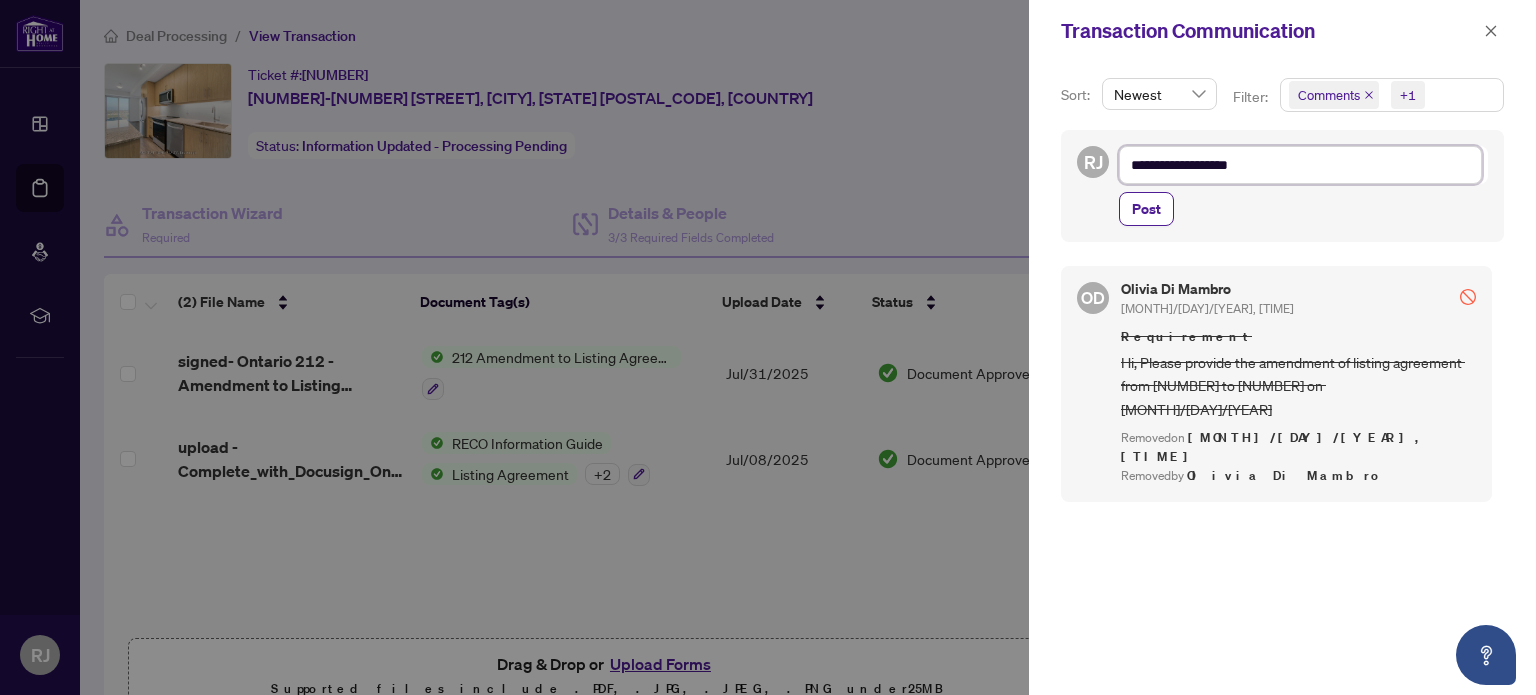 type on "**********" 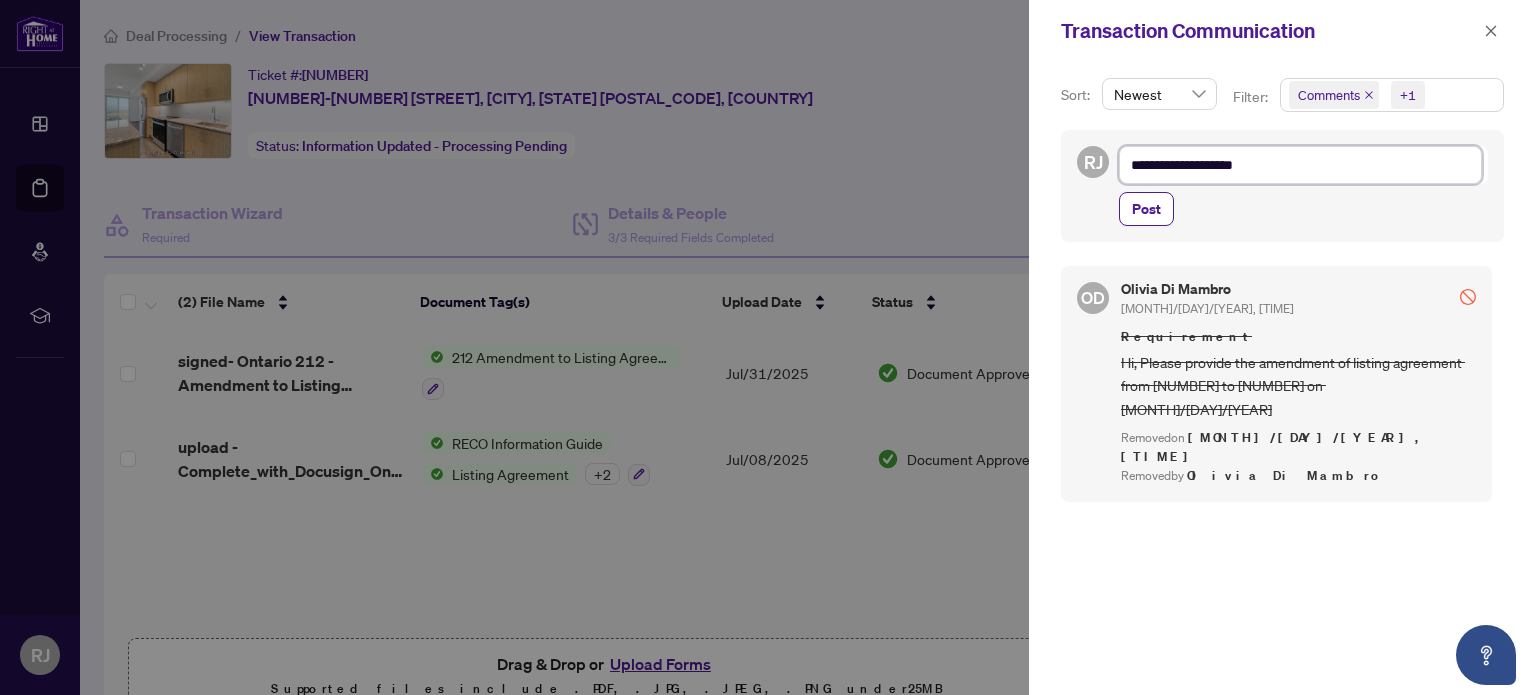 type on "**********" 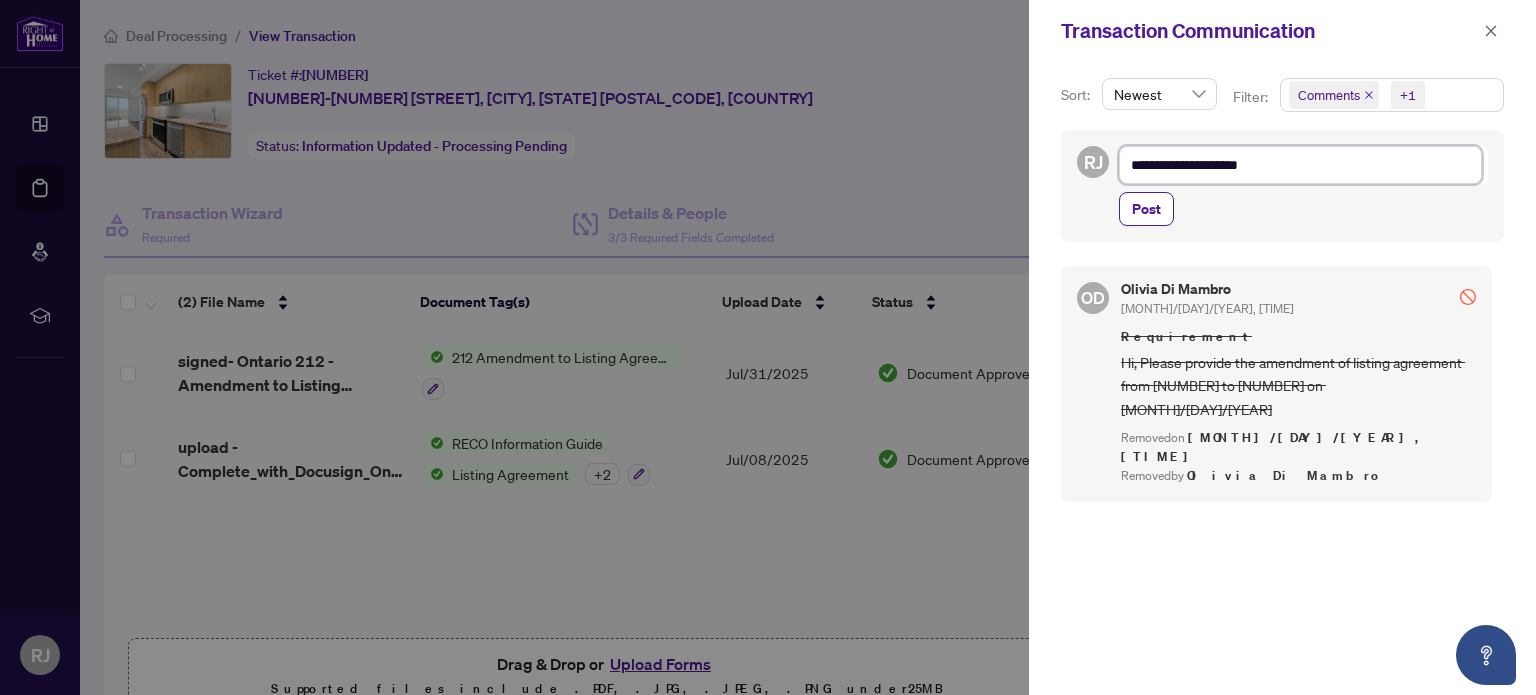 type on "**********" 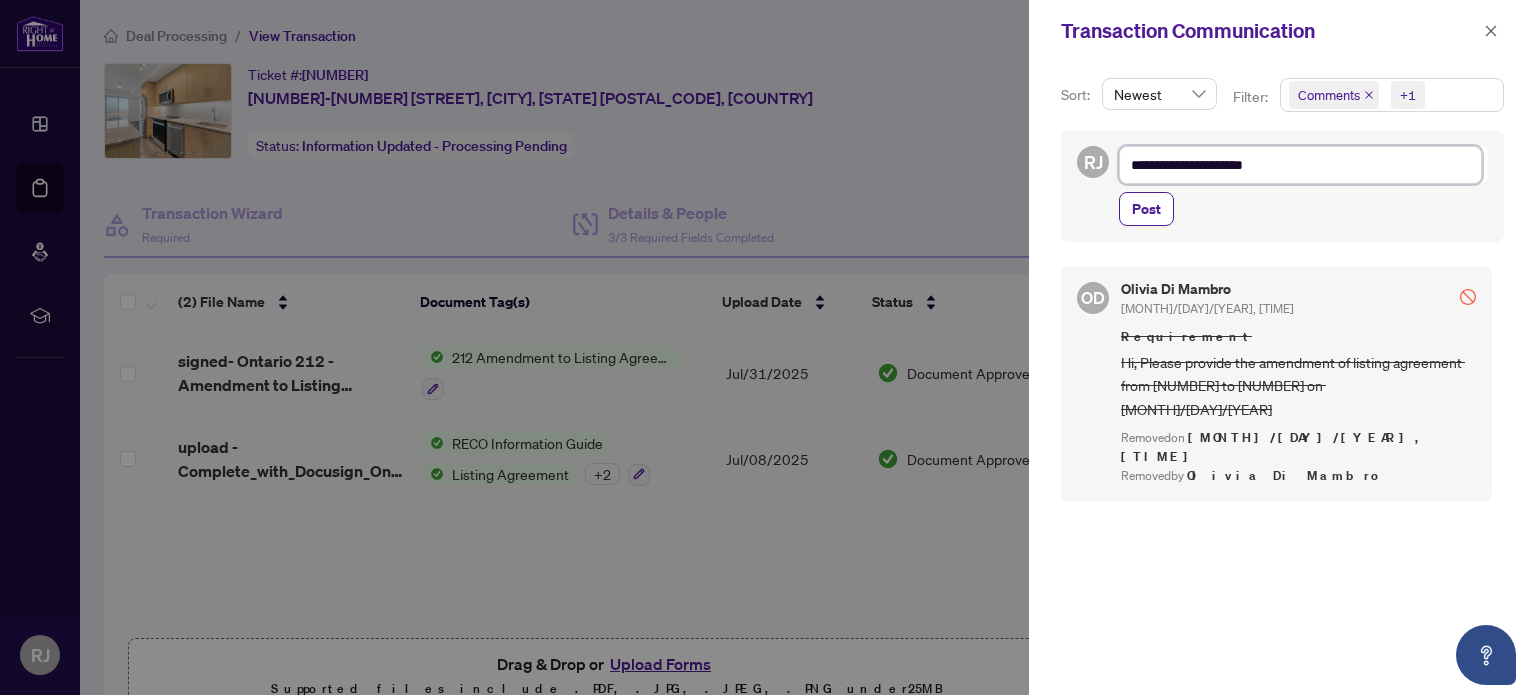 type on "**********" 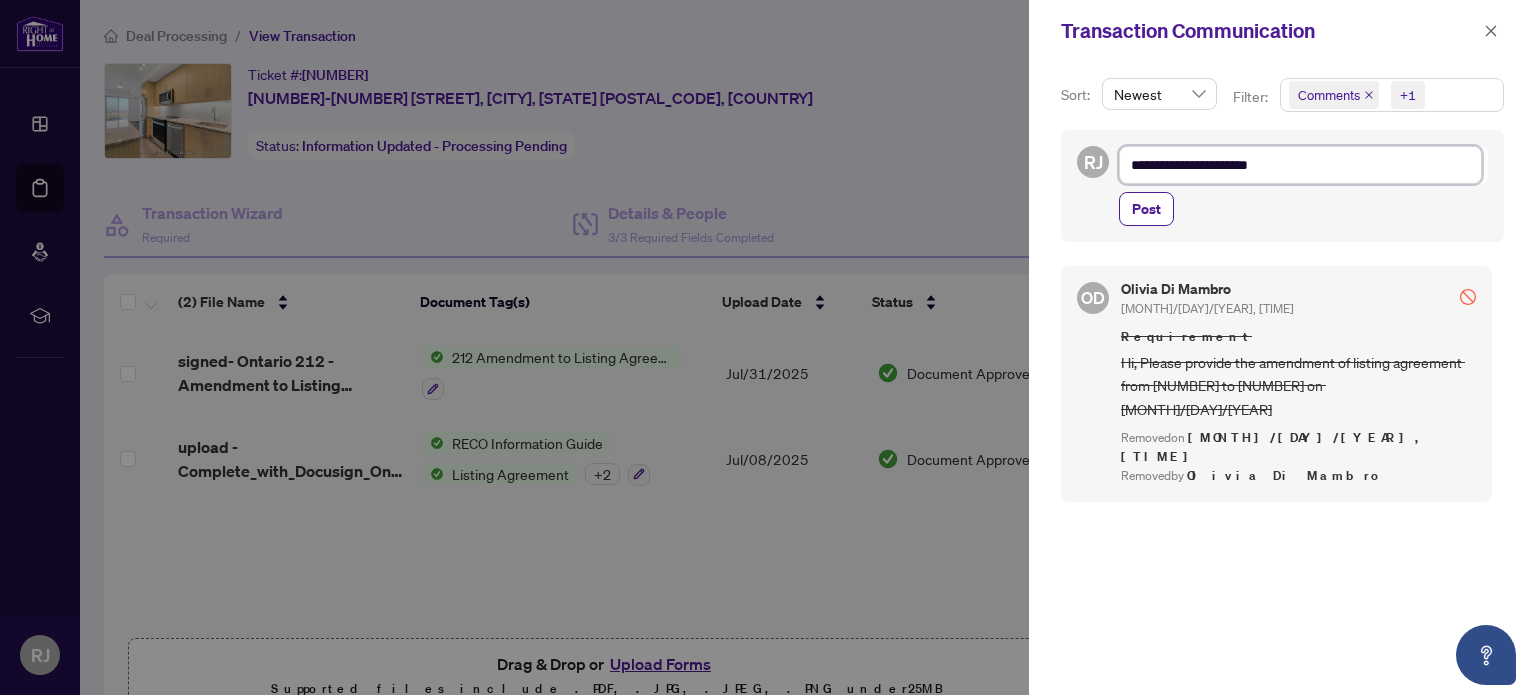 type on "**********" 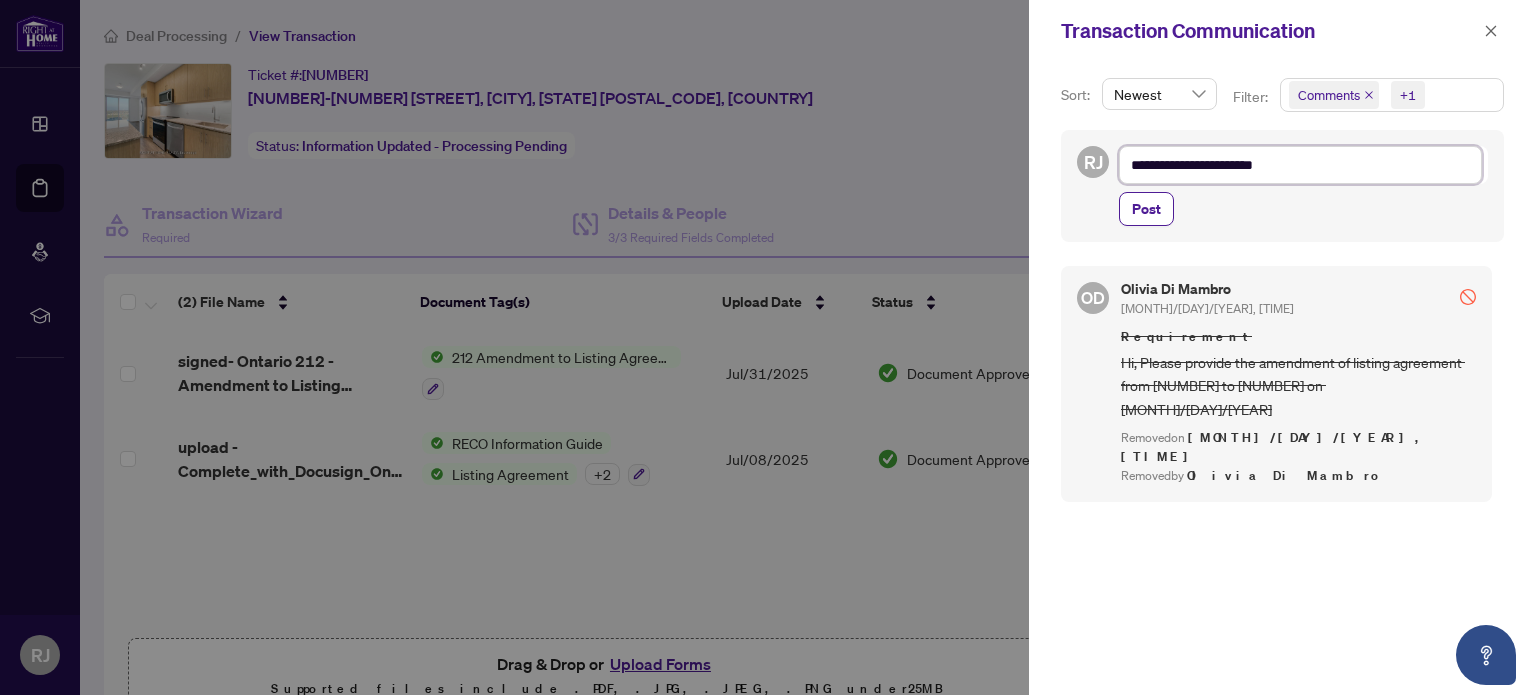 type on "**********" 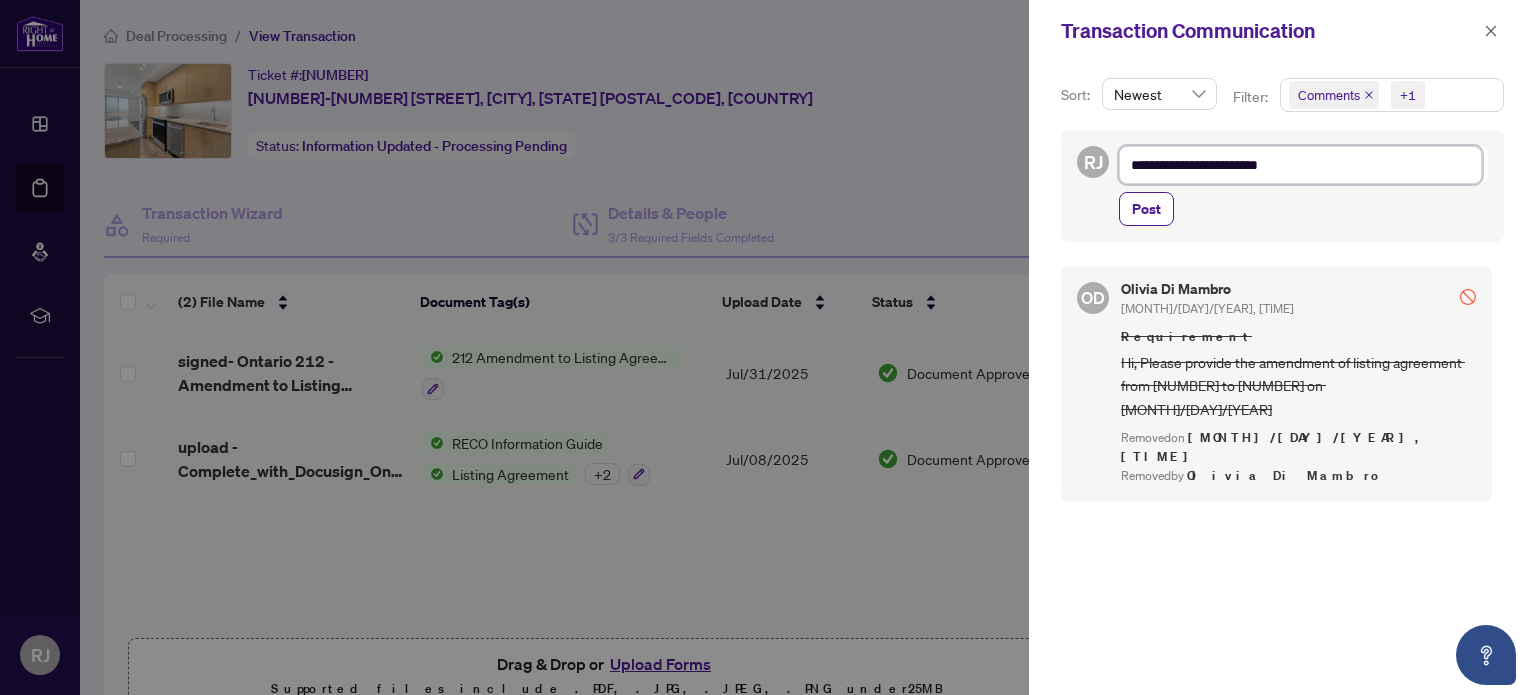 type on "**********" 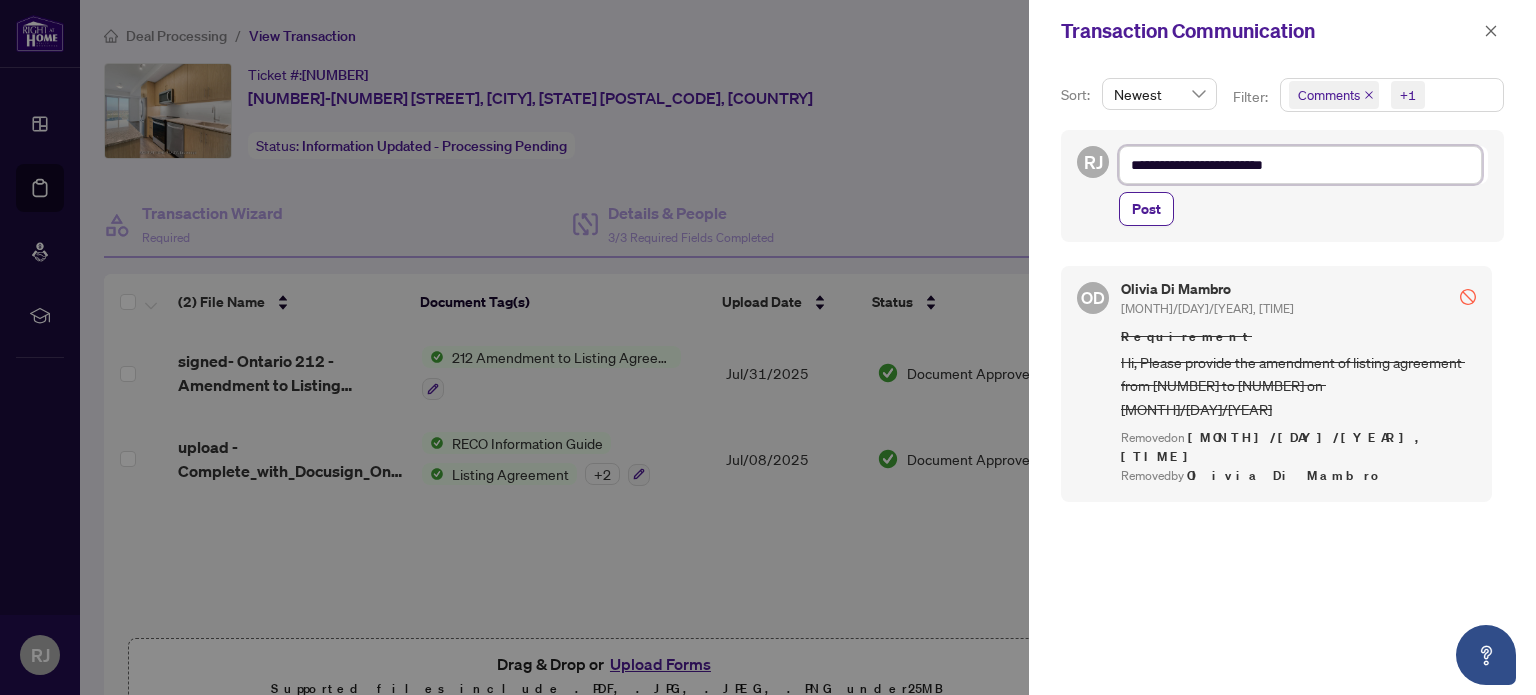 type on "**********" 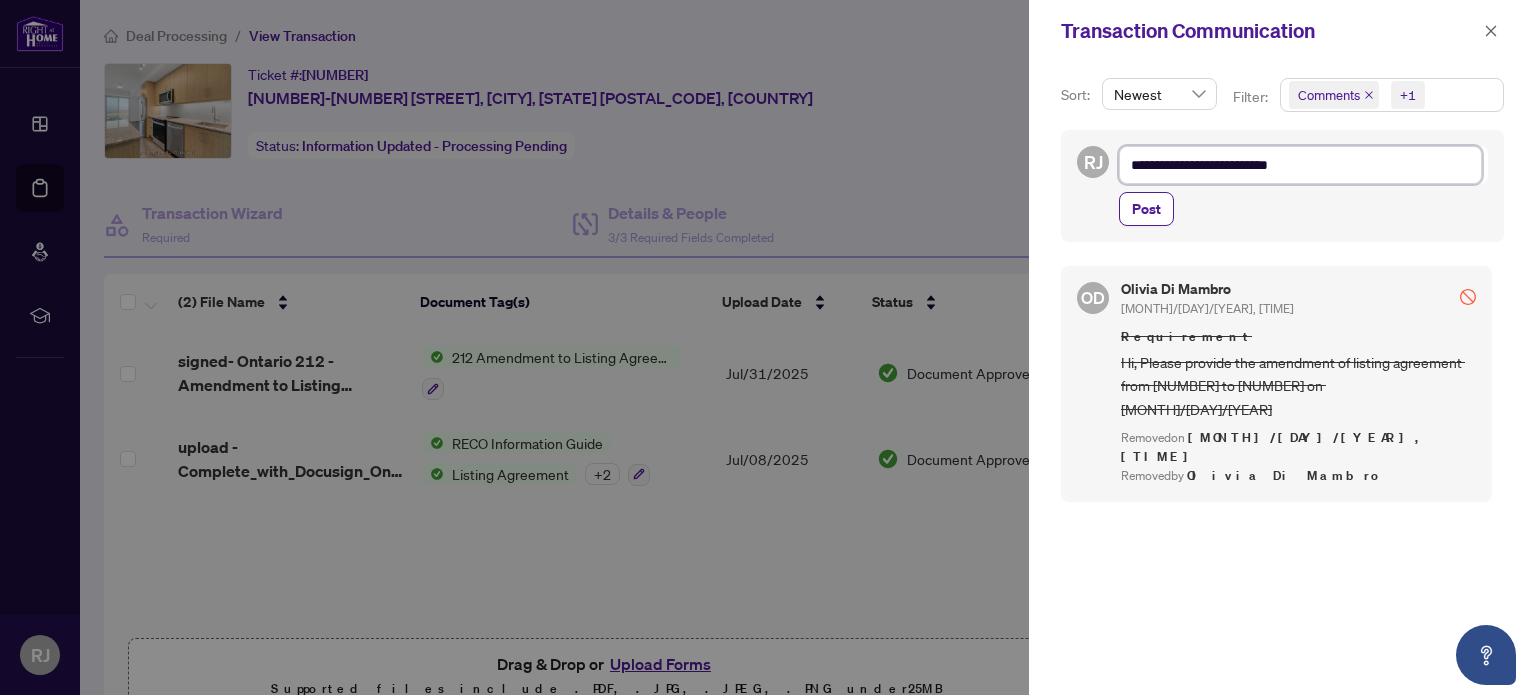 type on "**********" 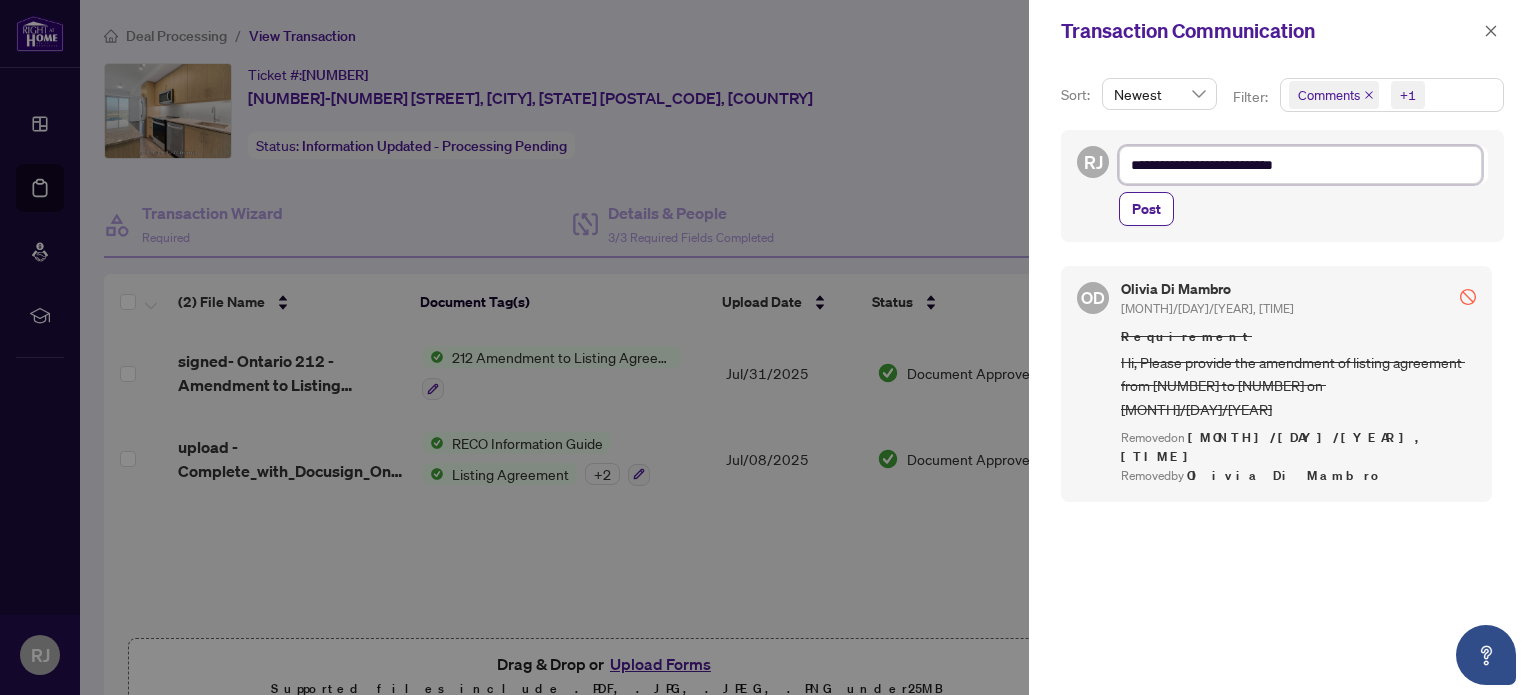 type on "**********" 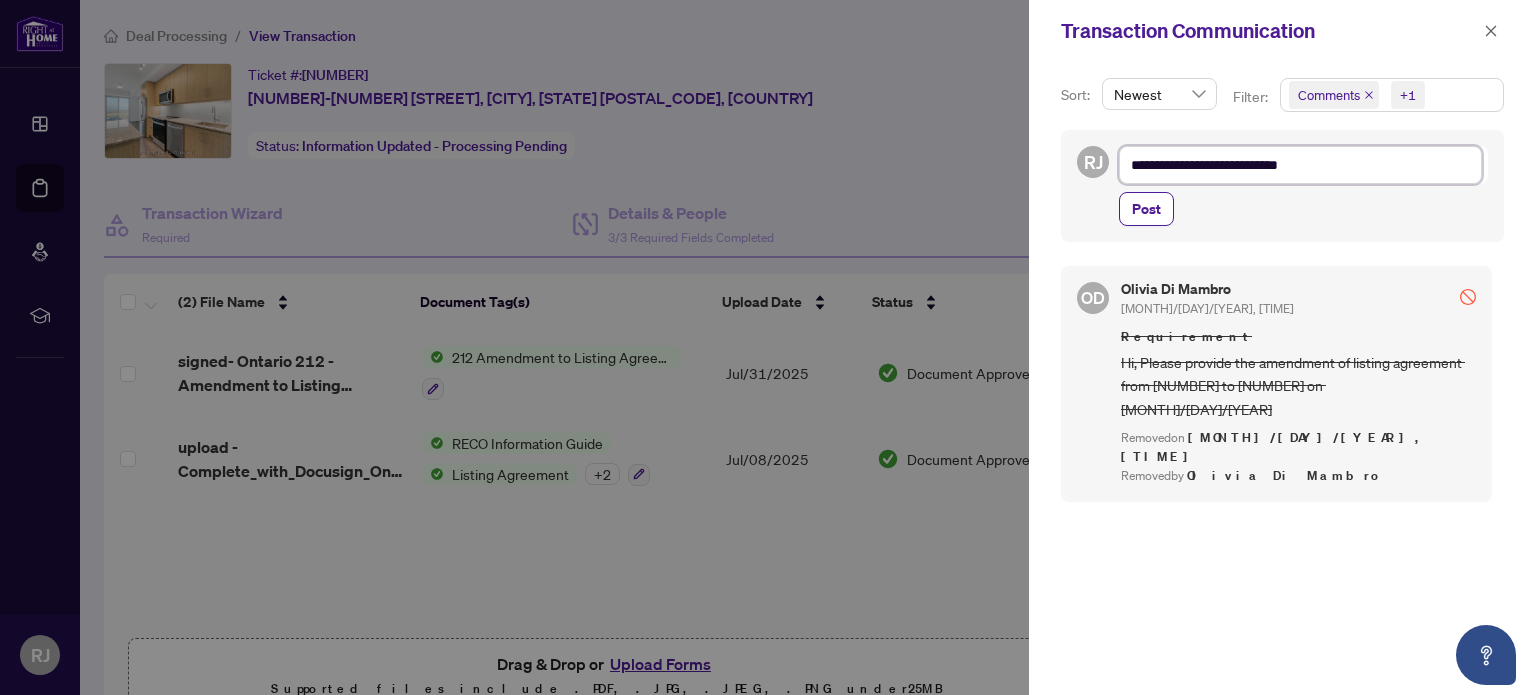 type on "**********" 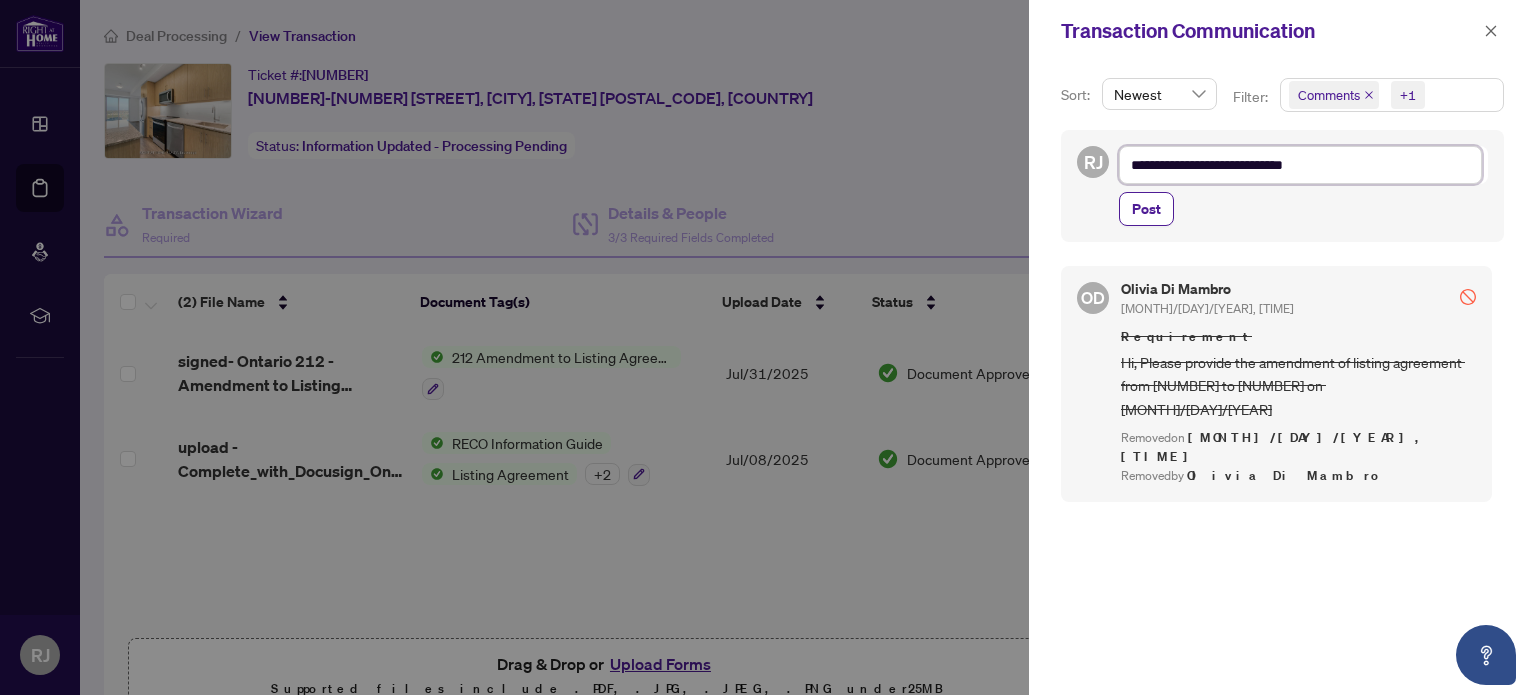 type on "**********" 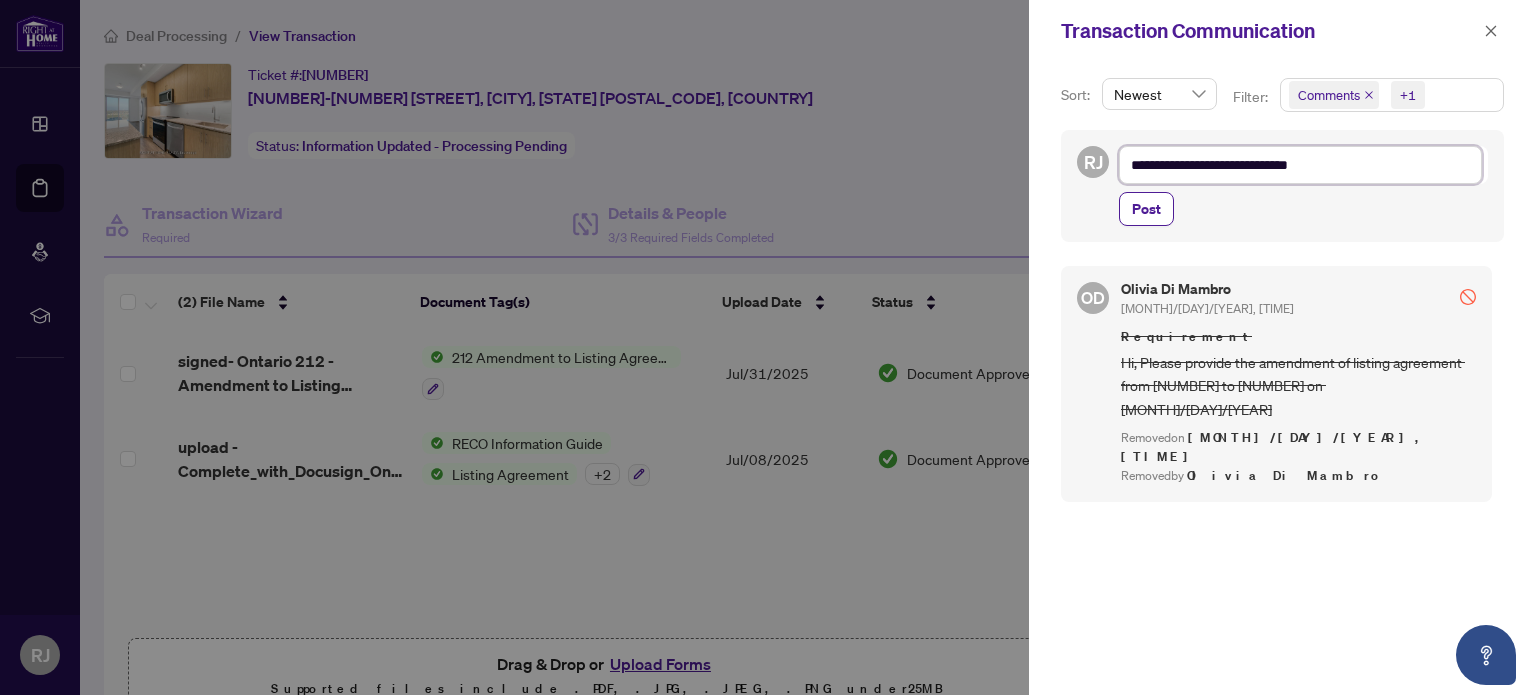 type on "**********" 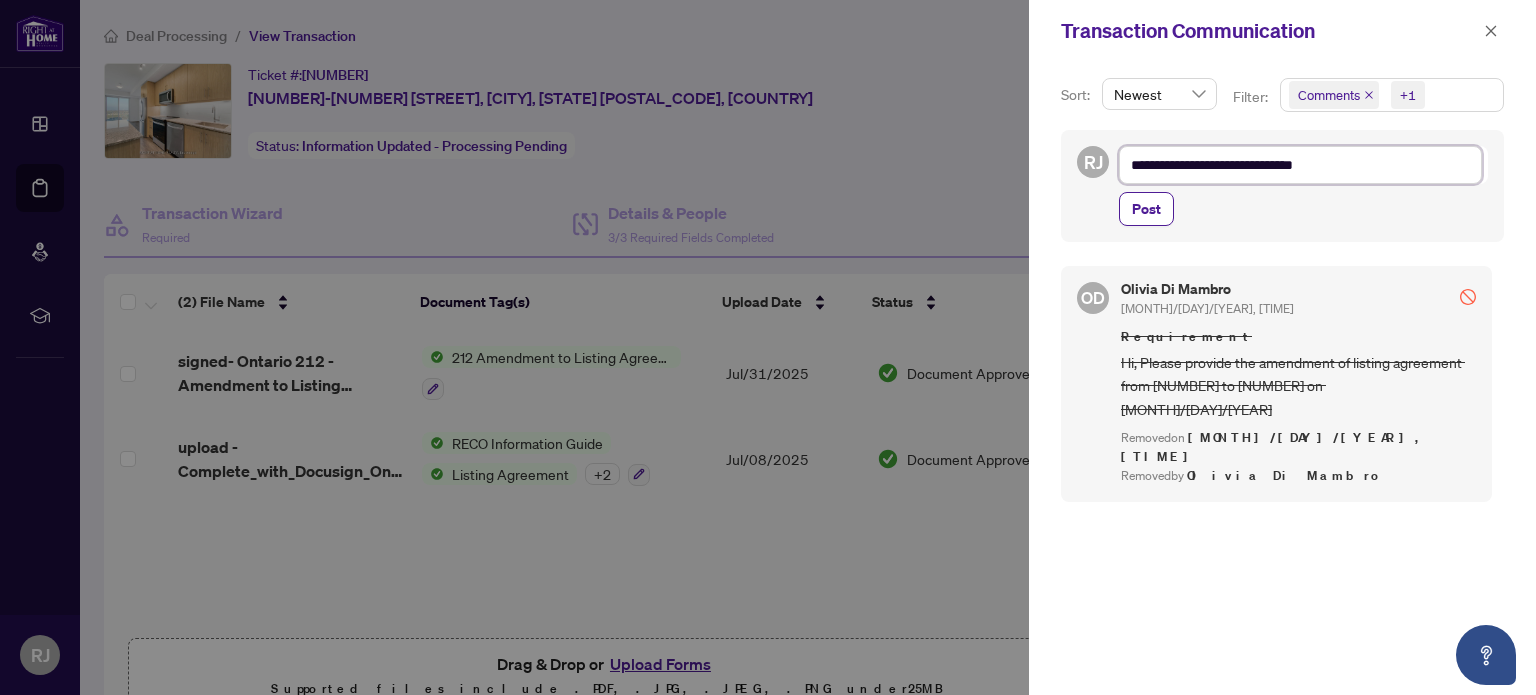 type on "**********" 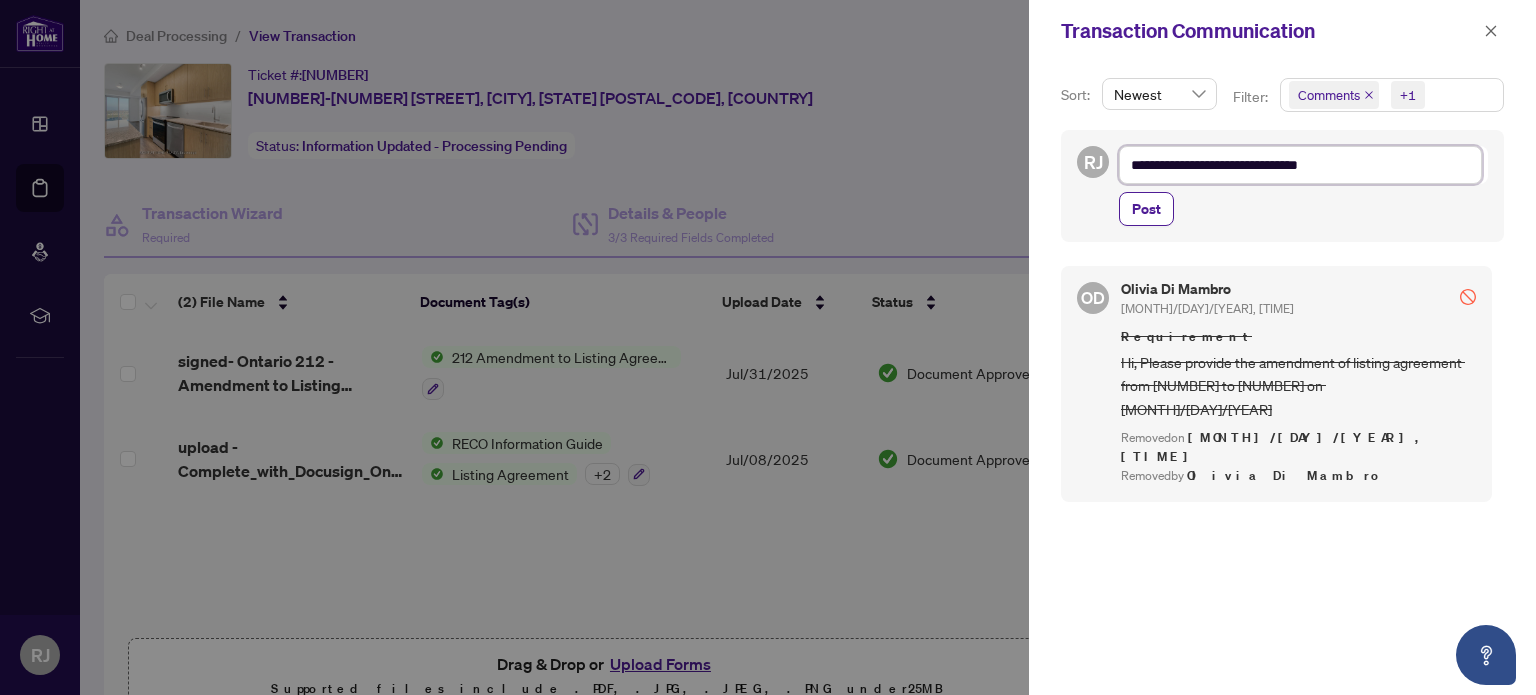 type on "**********" 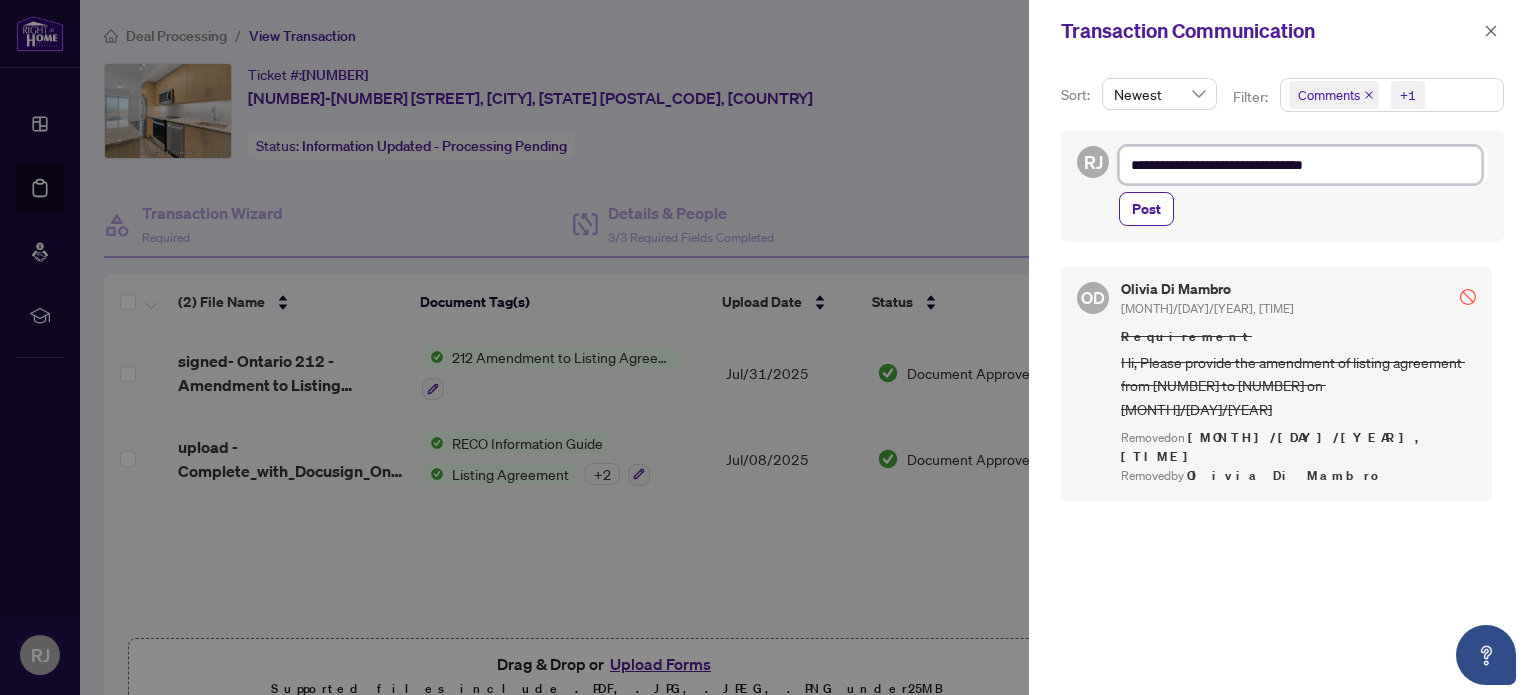 type on "**********" 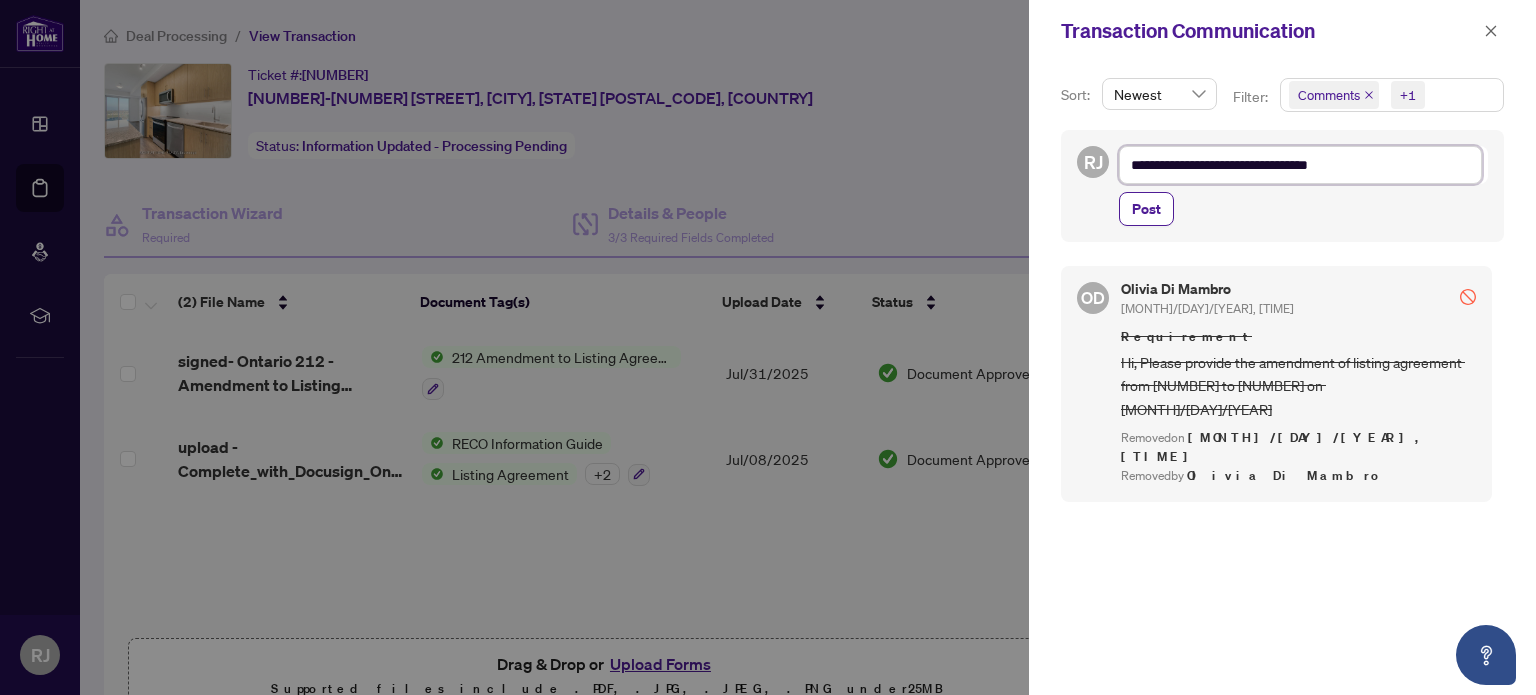 type on "**********" 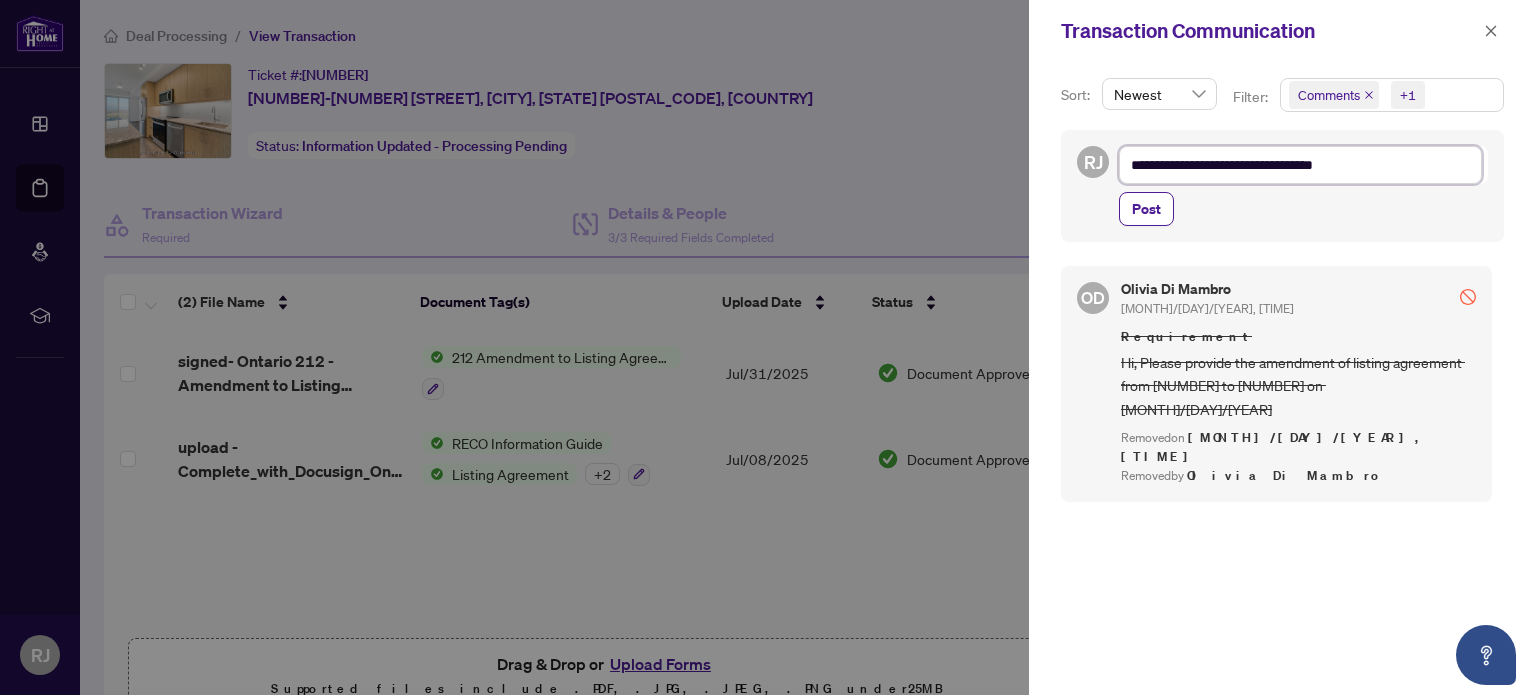type on "**********" 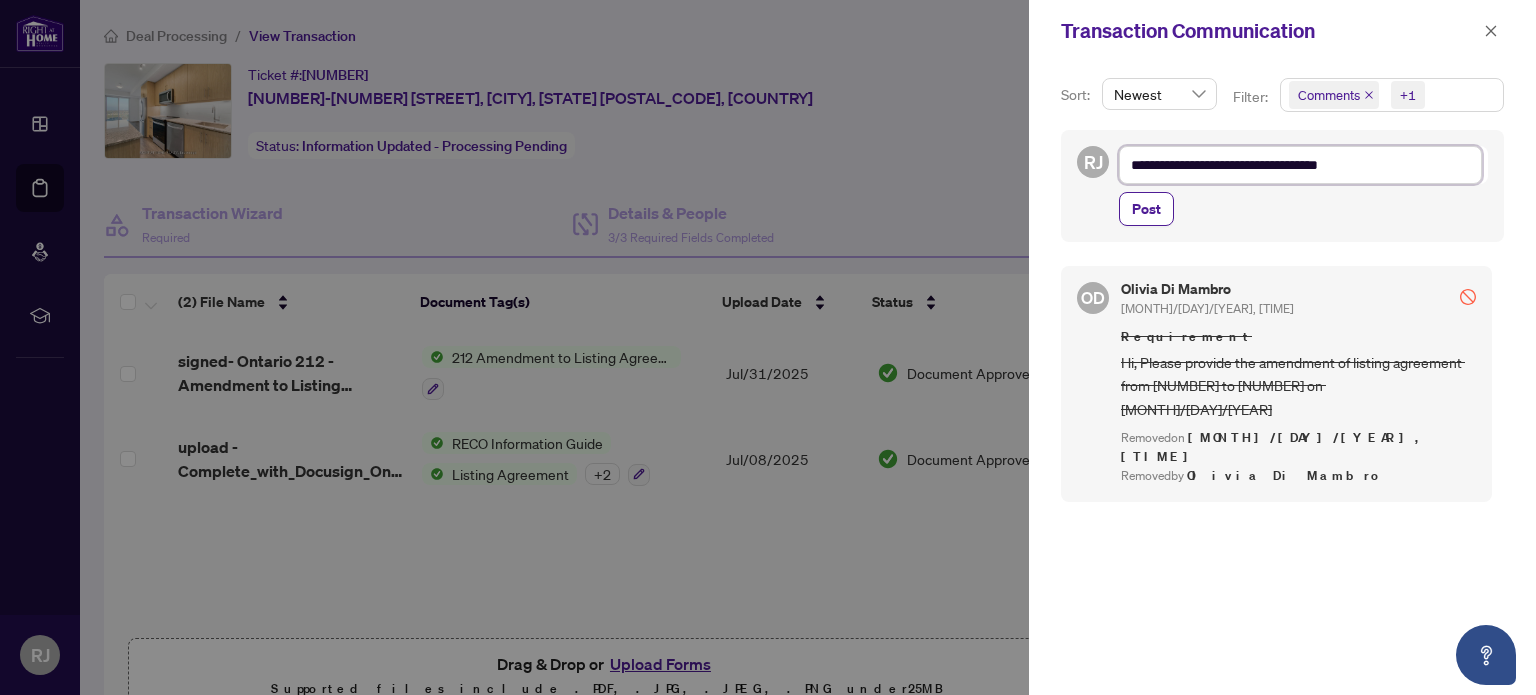 type on "**********" 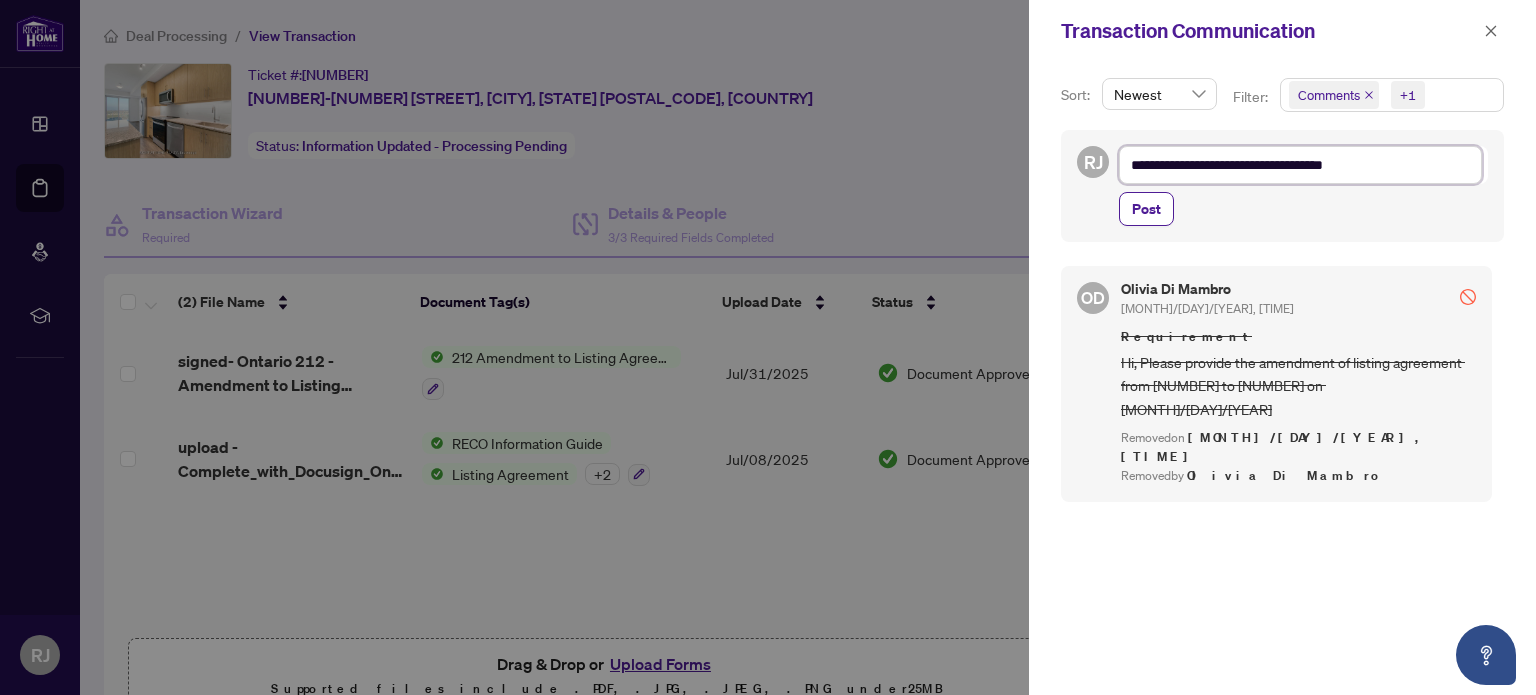 type on "**********" 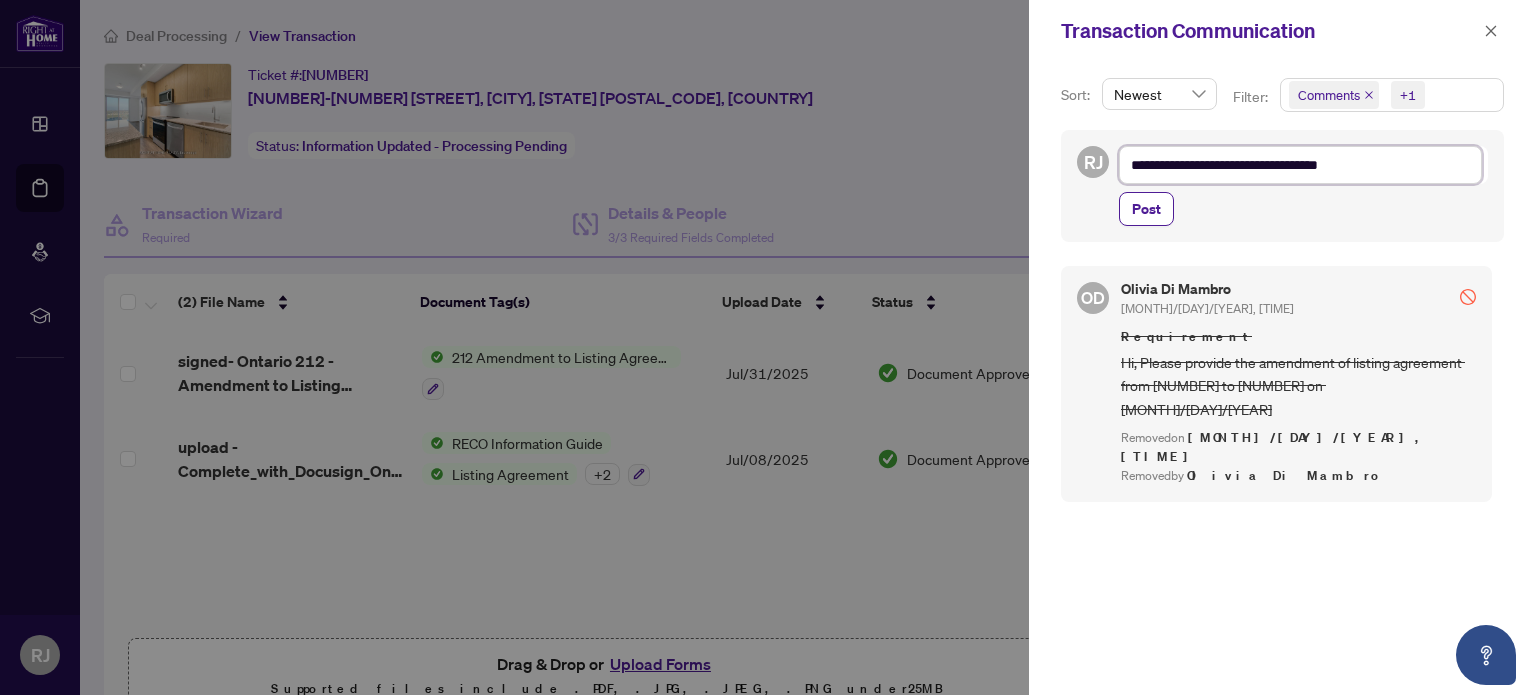 type on "**********" 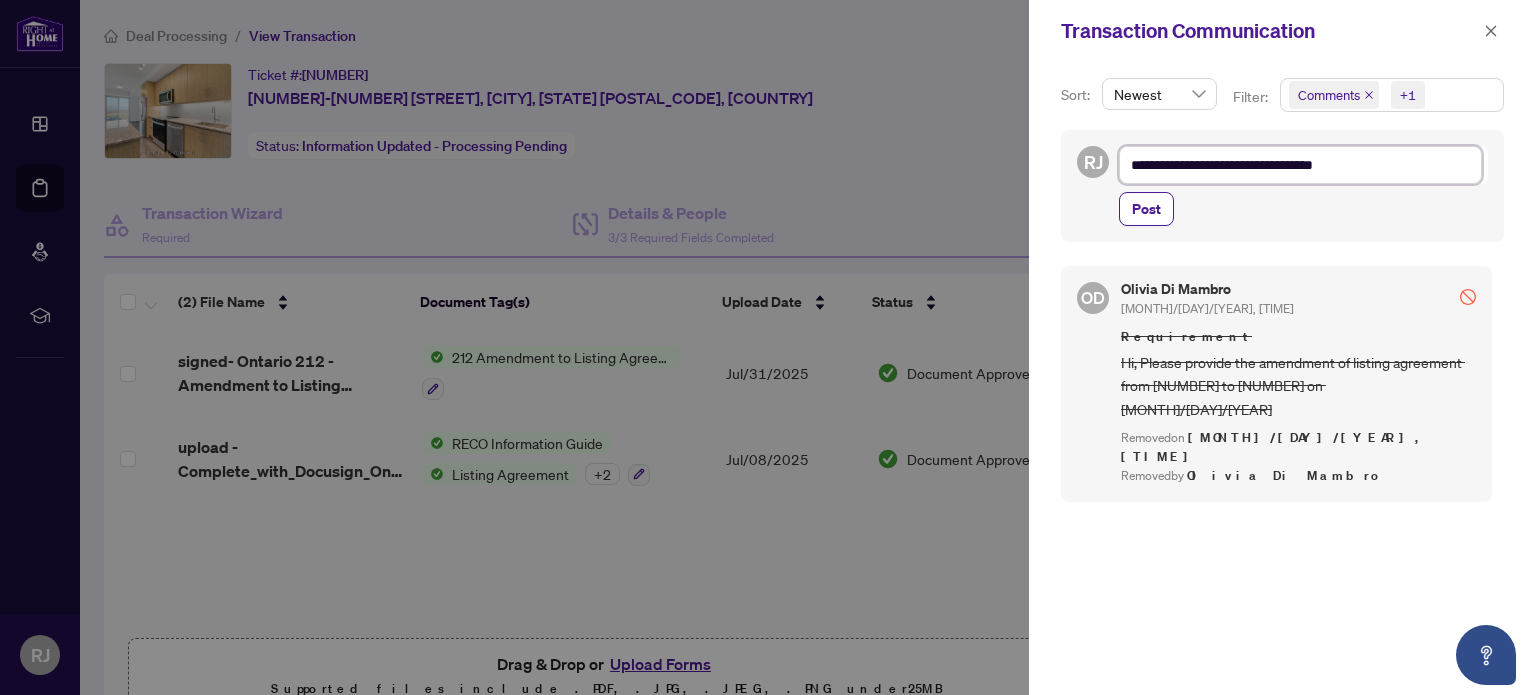 type on "**********" 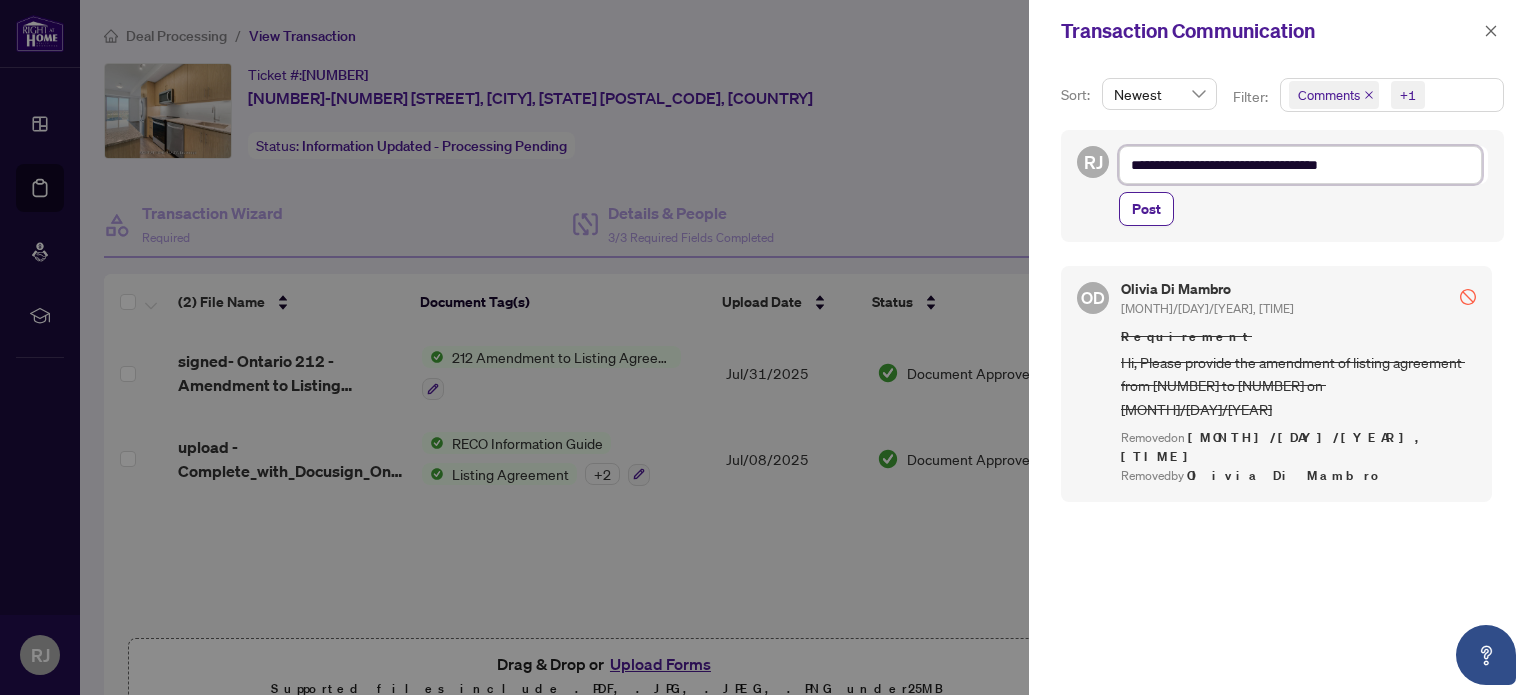 type on "**********" 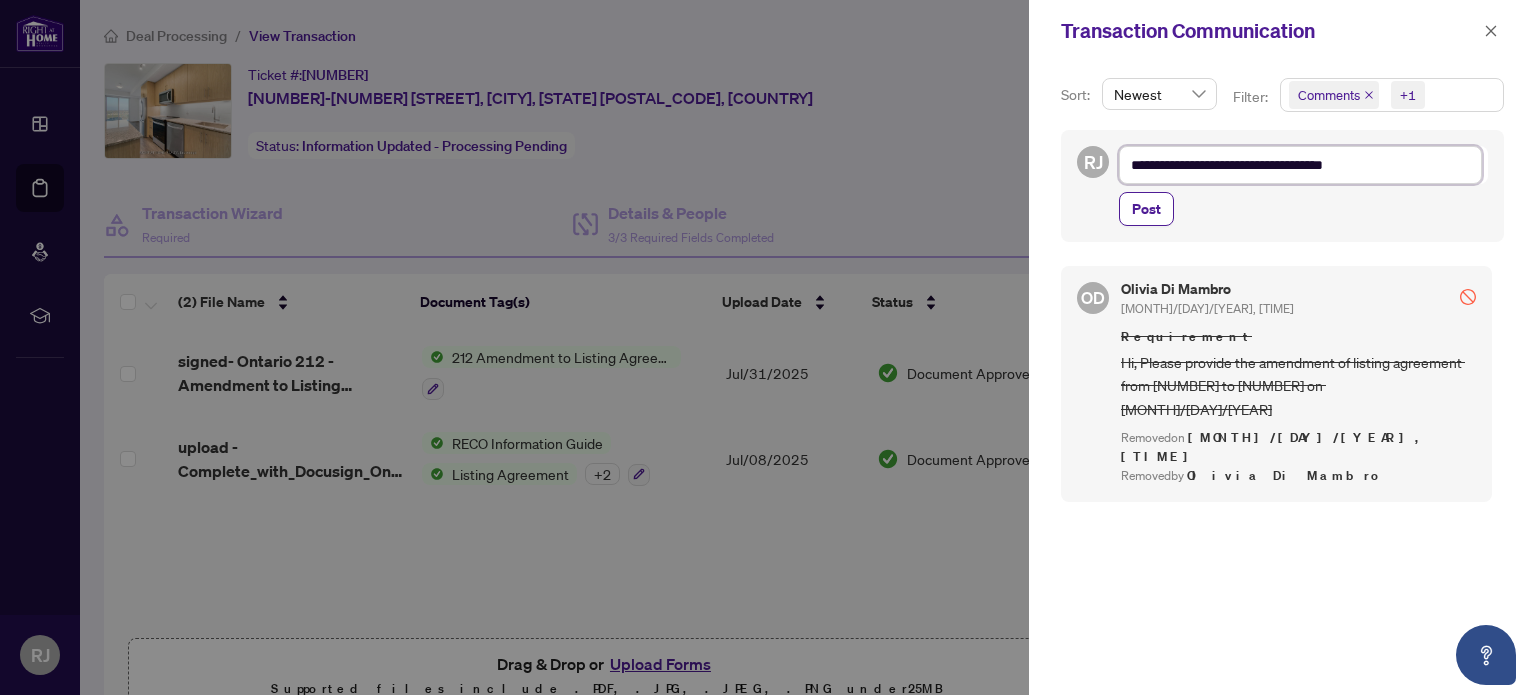 type on "**********" 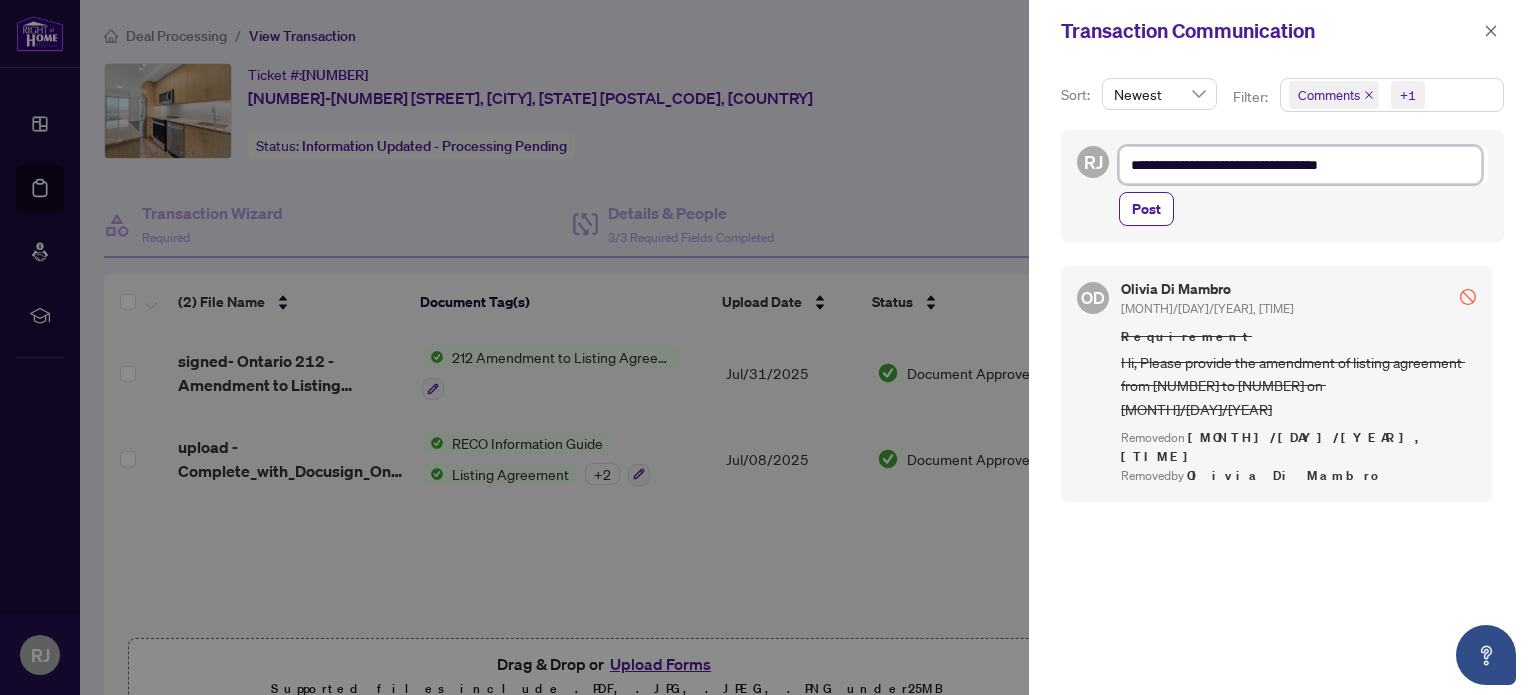 type on "**********" 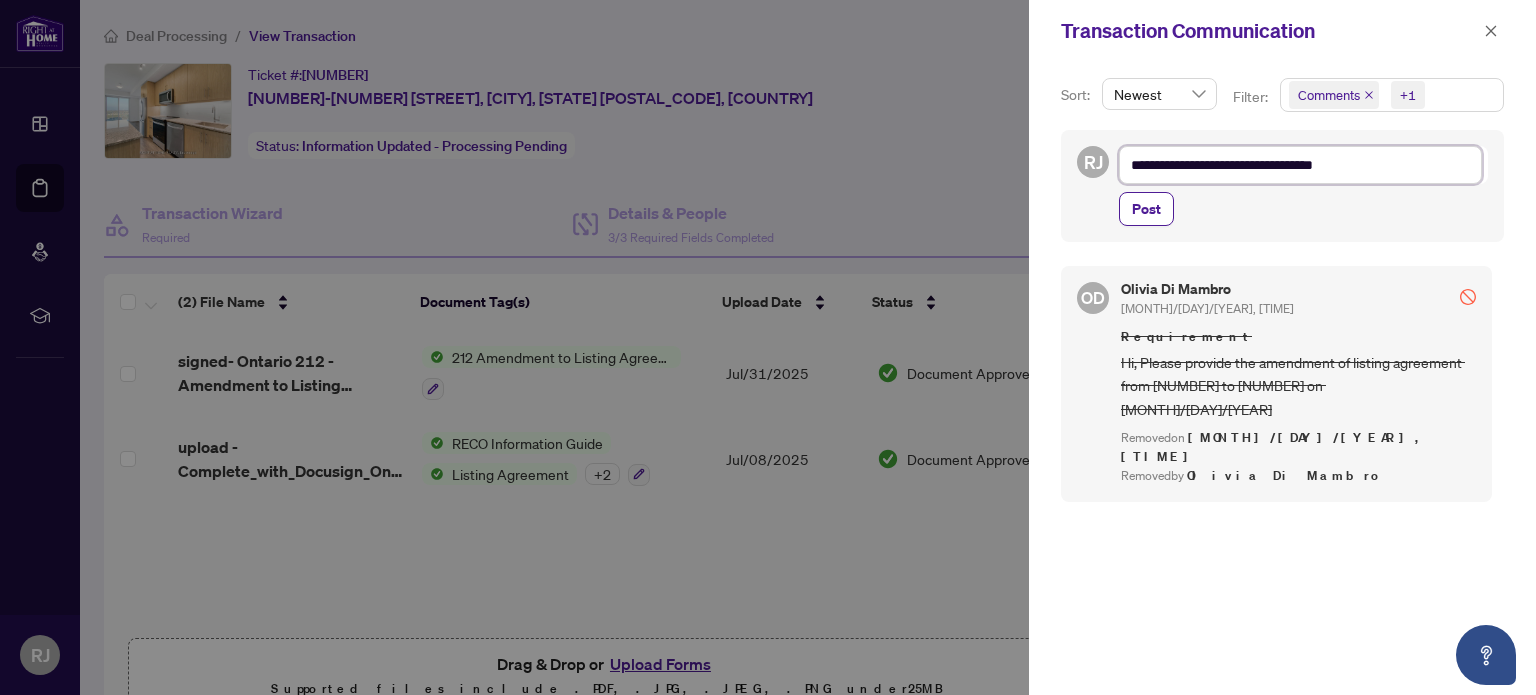 type on "**********" 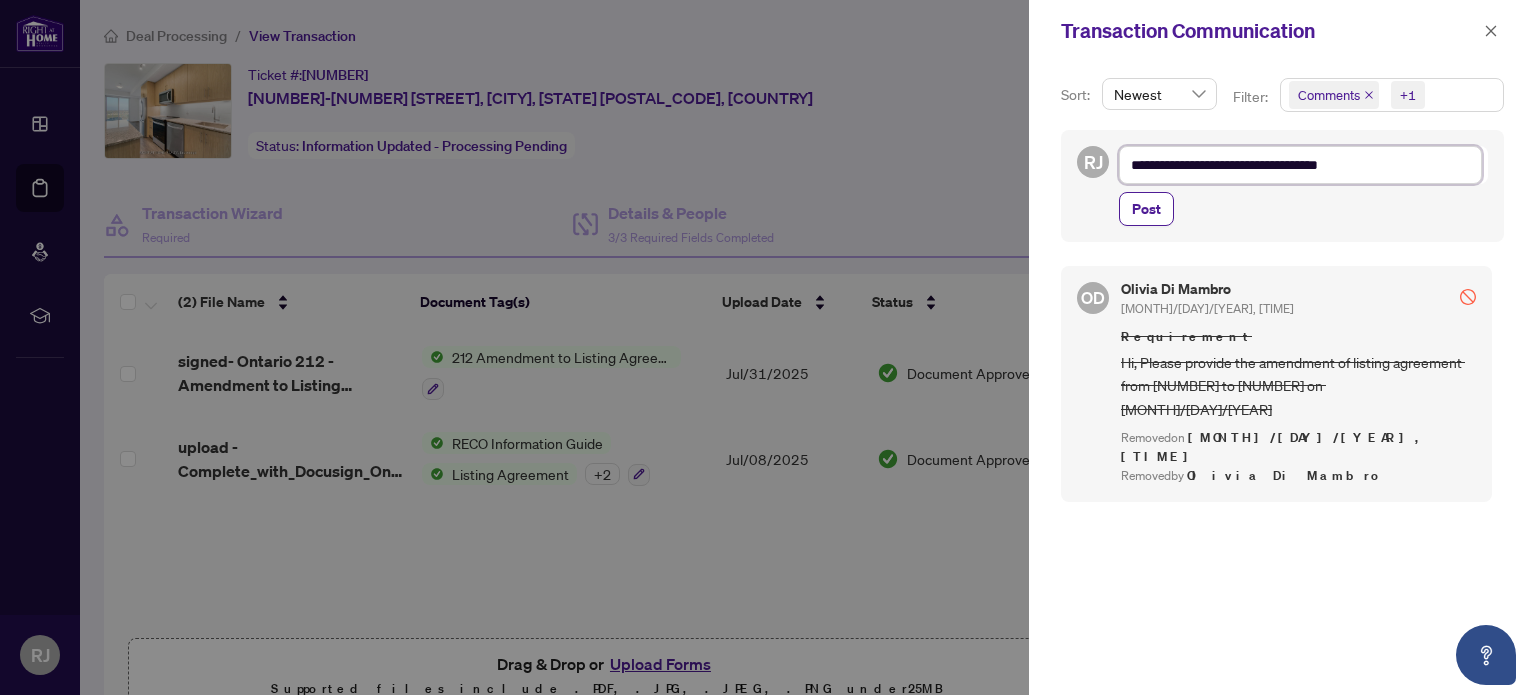 type on "**********" 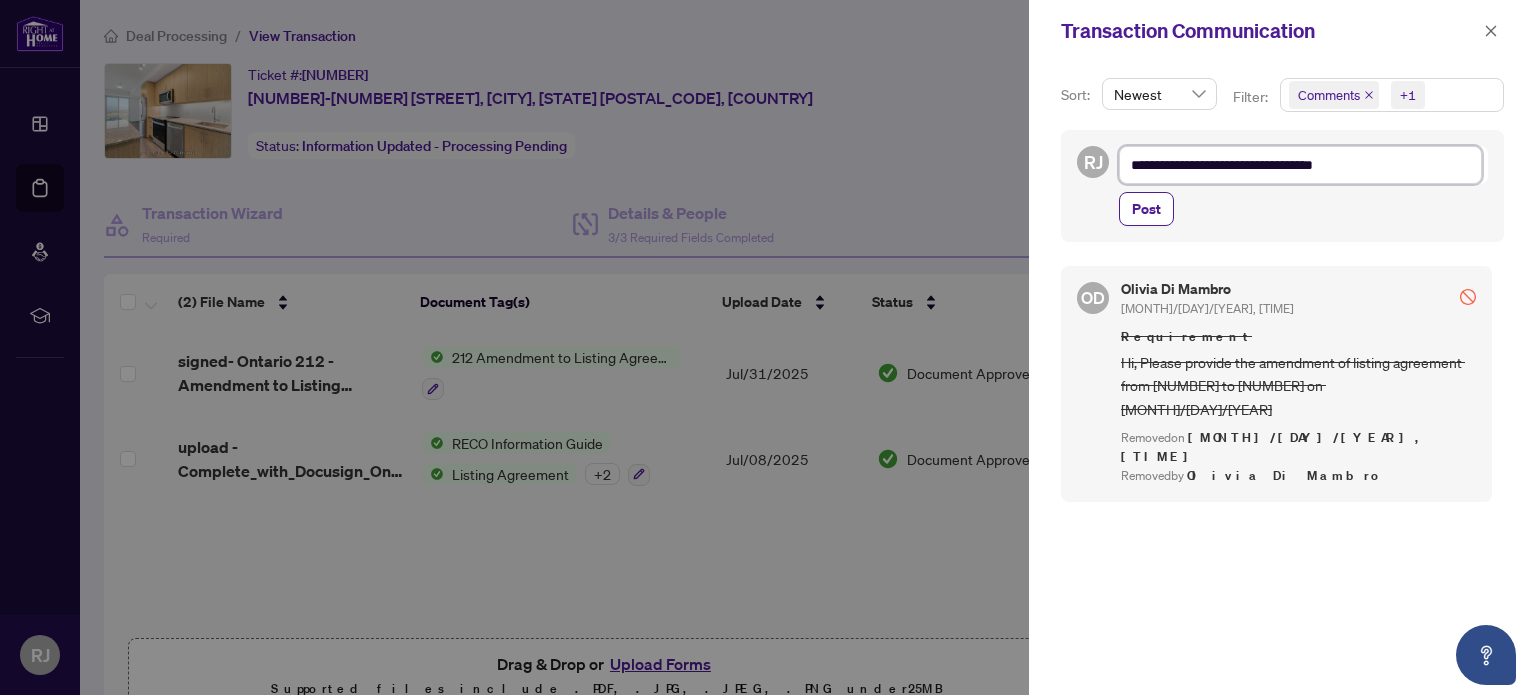 type on "**********" 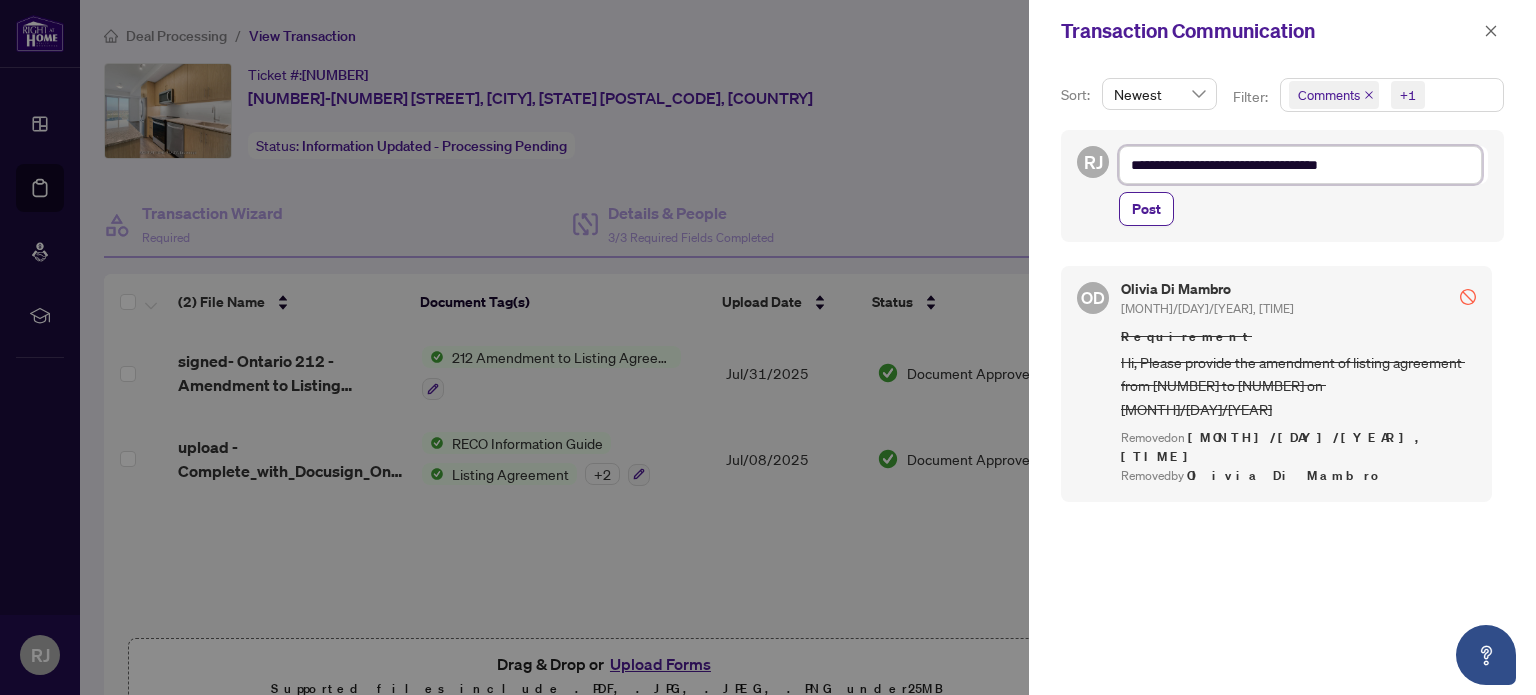 type on "**********" 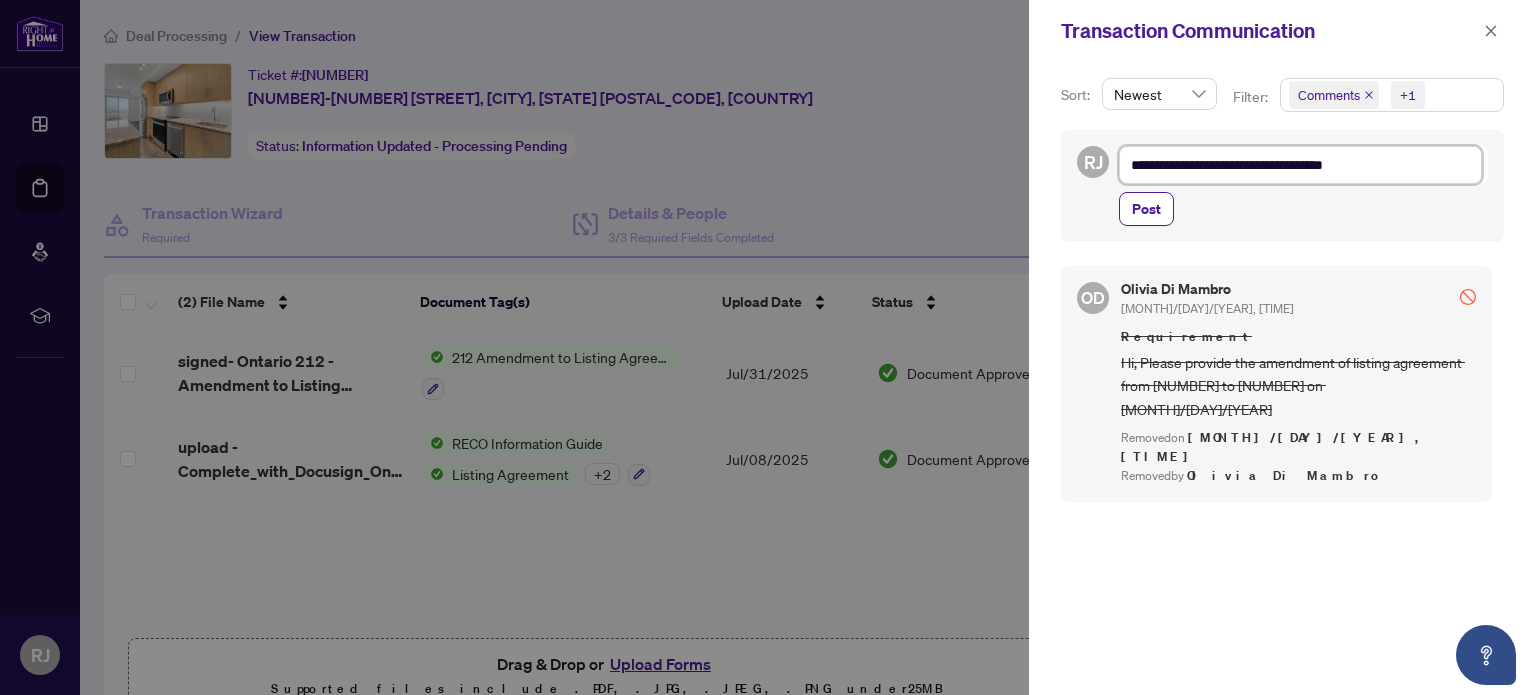 type on "**********" 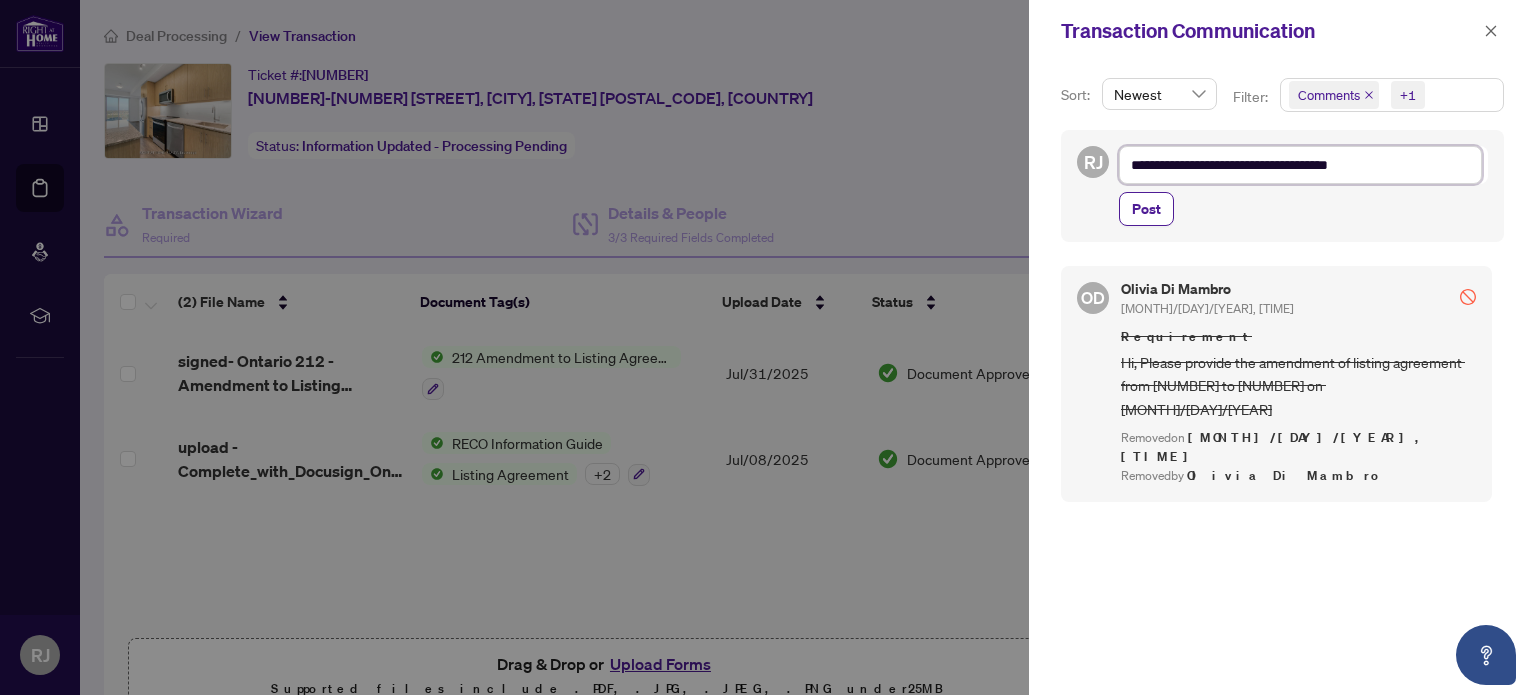 type on "**********" 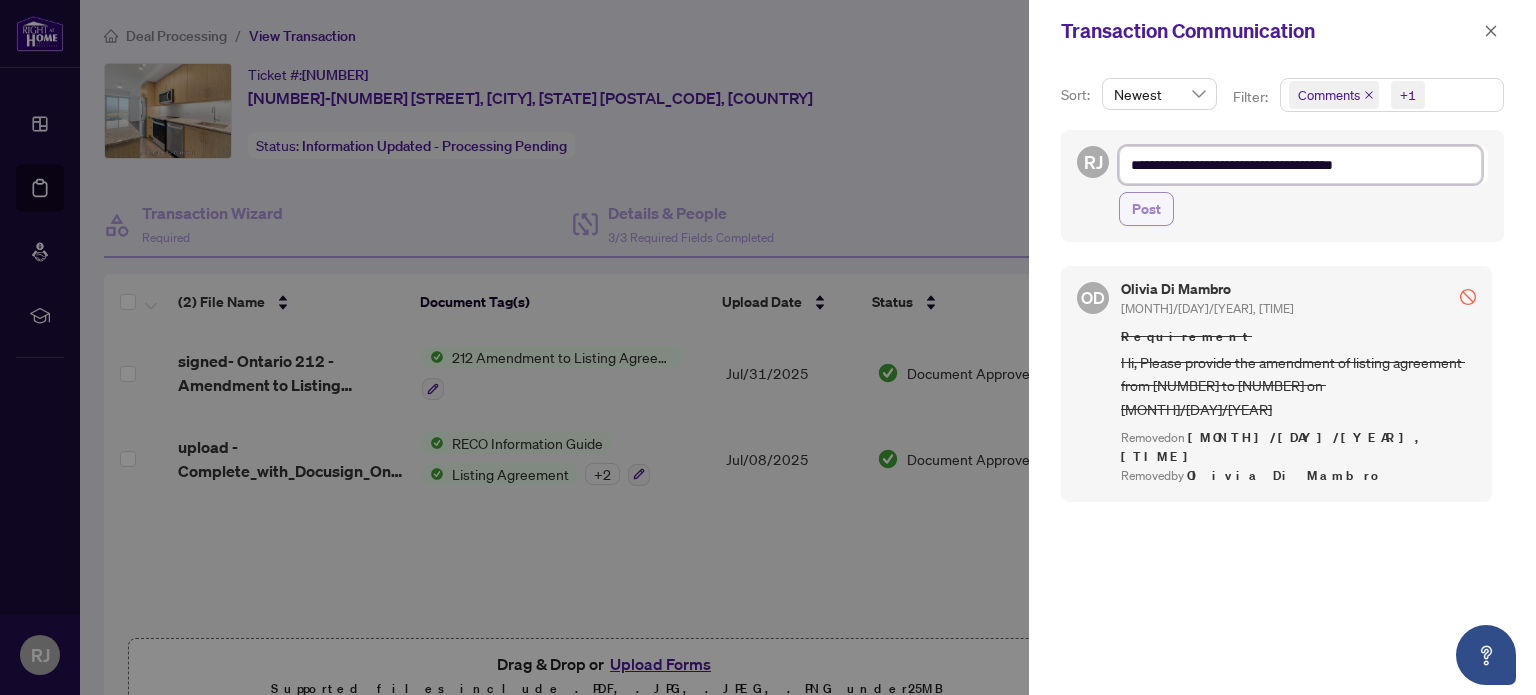 type on "**********" 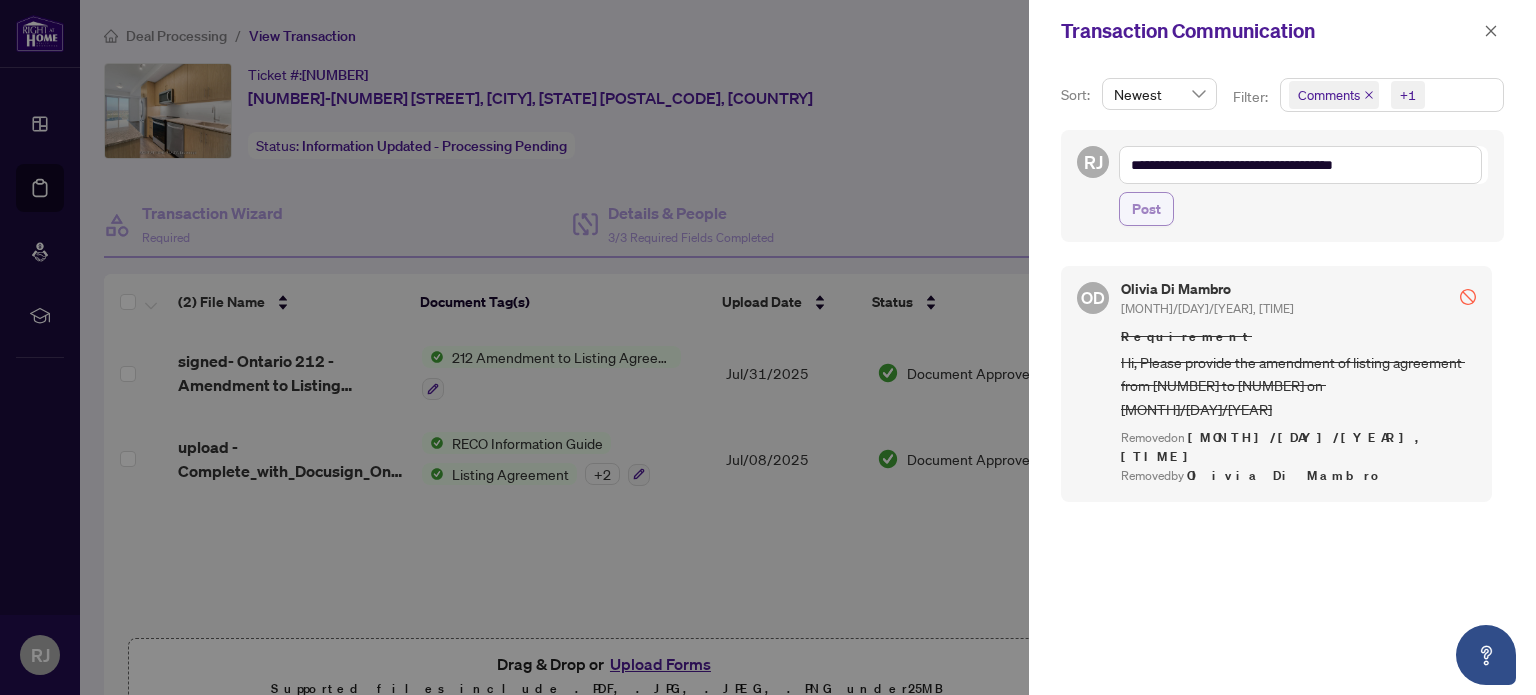 click on "Post" at bounding box center [1146, 209] 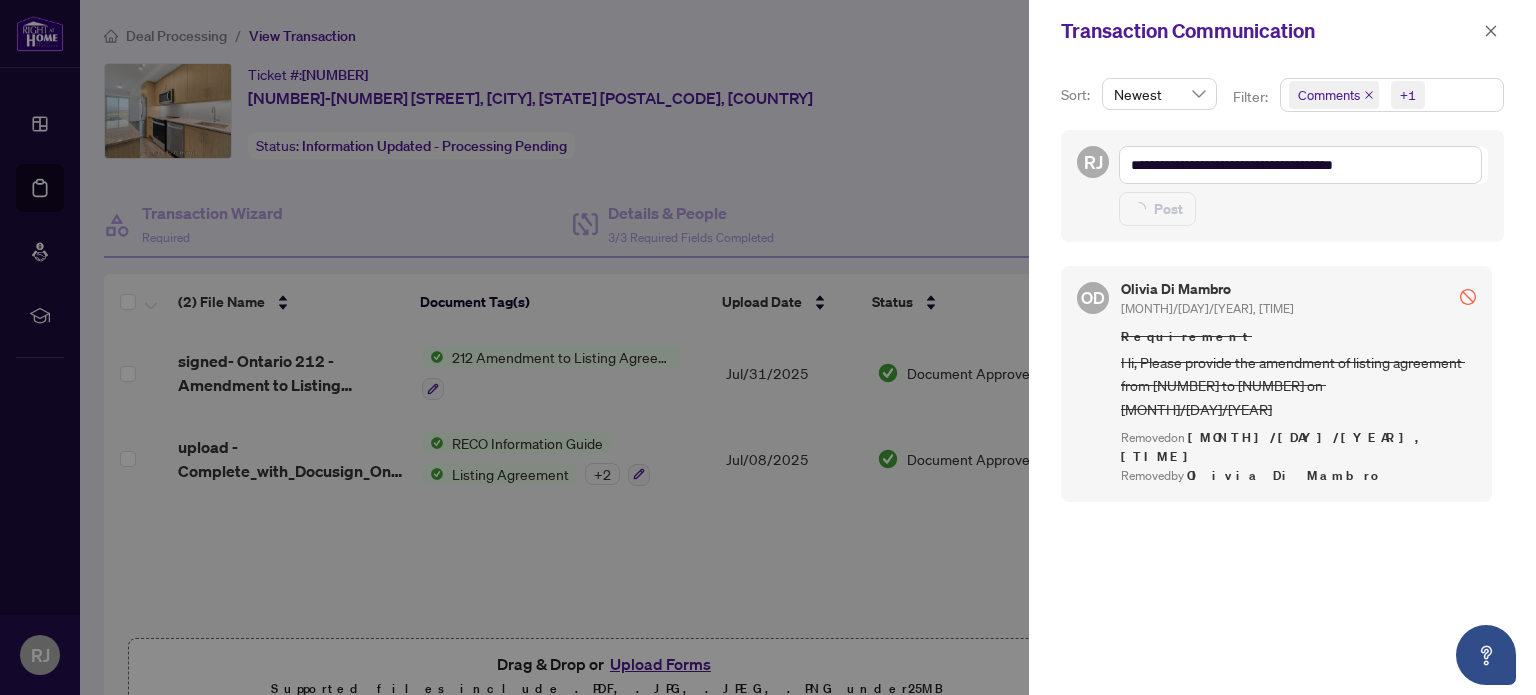 type 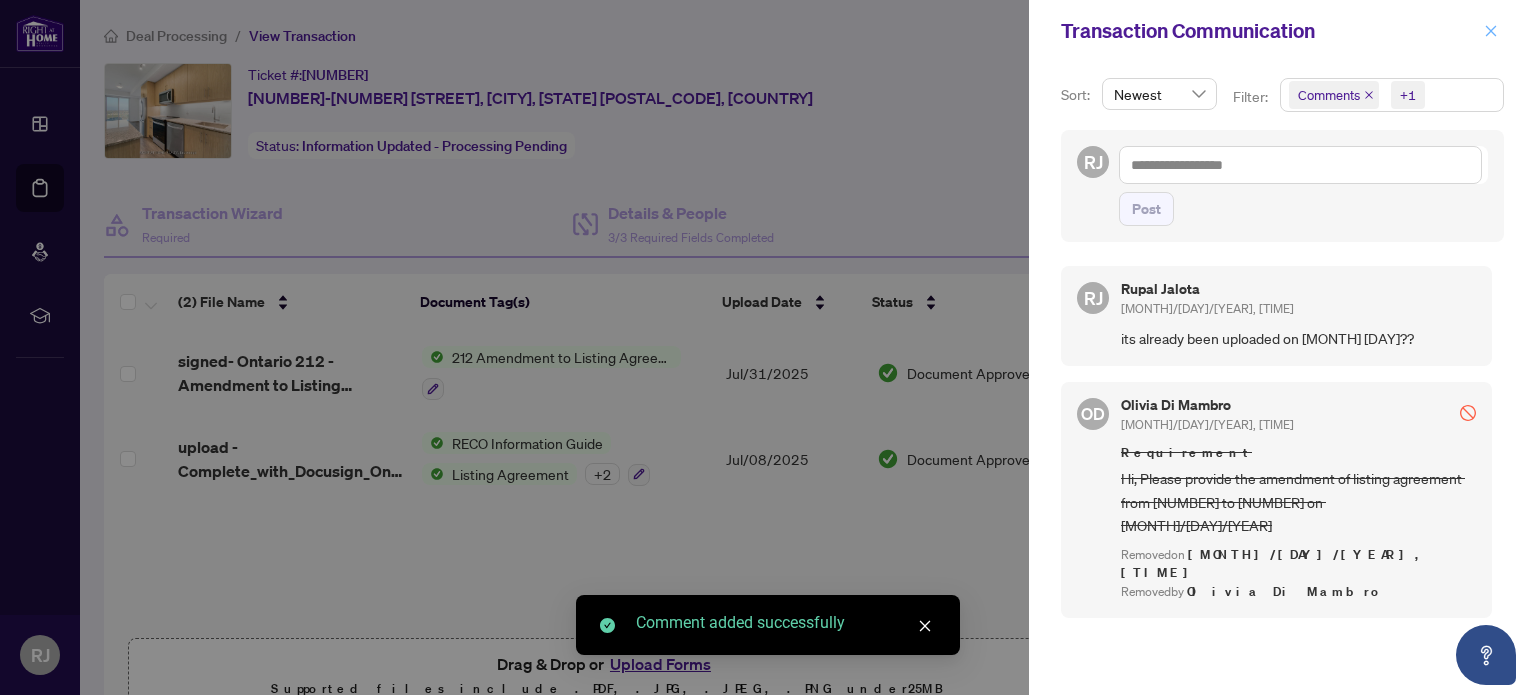 click 